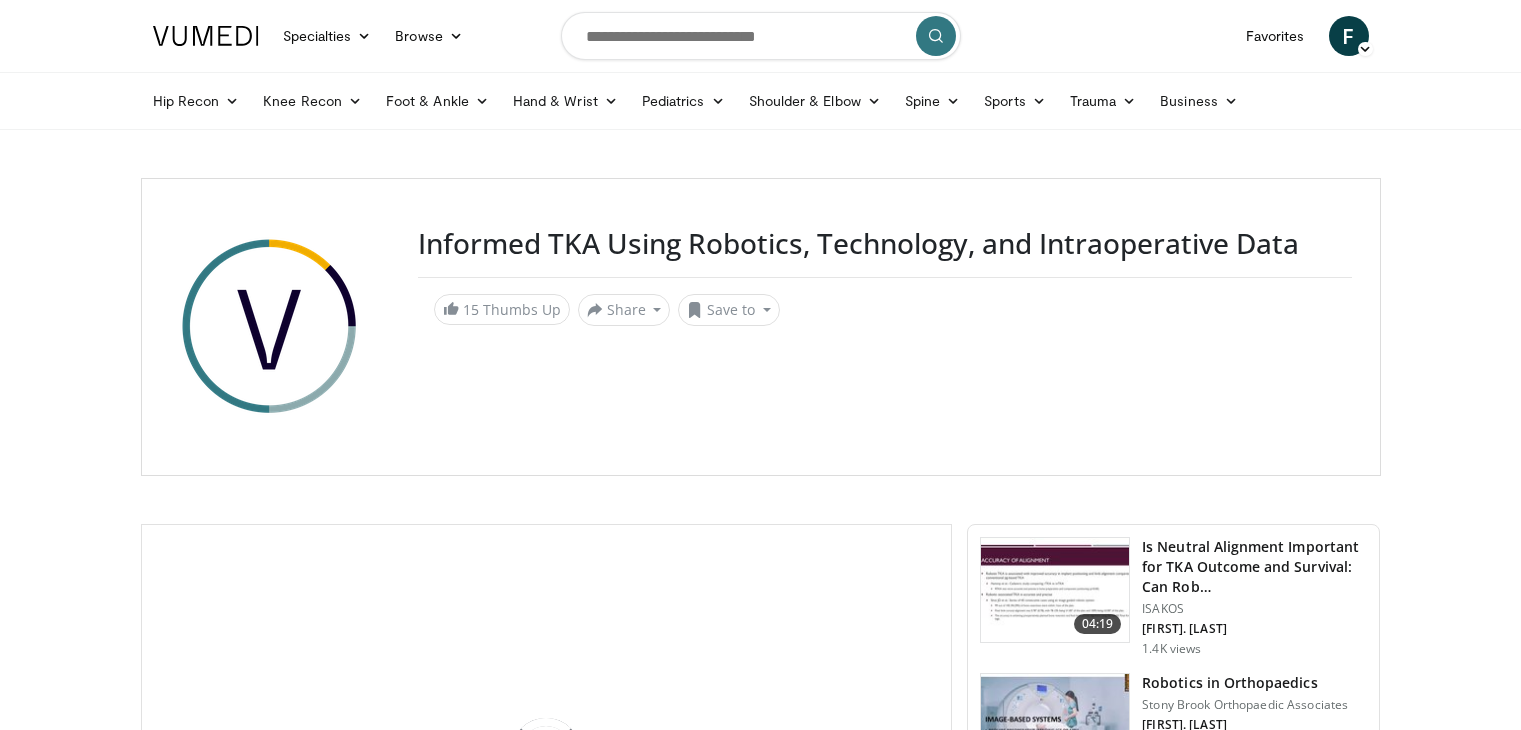 scroll, scrollTop: 0, scrollLeft: 0, axis: both 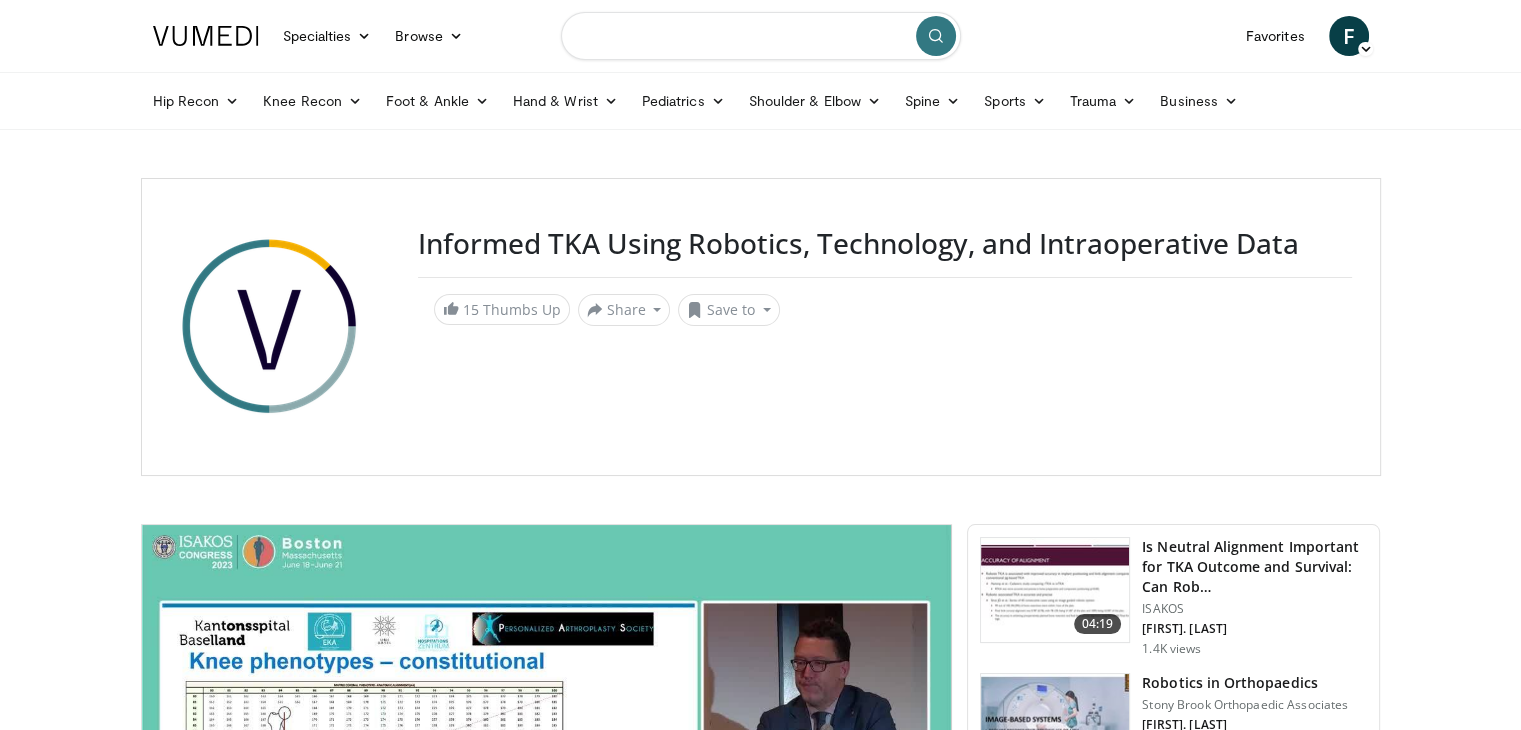 click at bounding box center (761, 36) 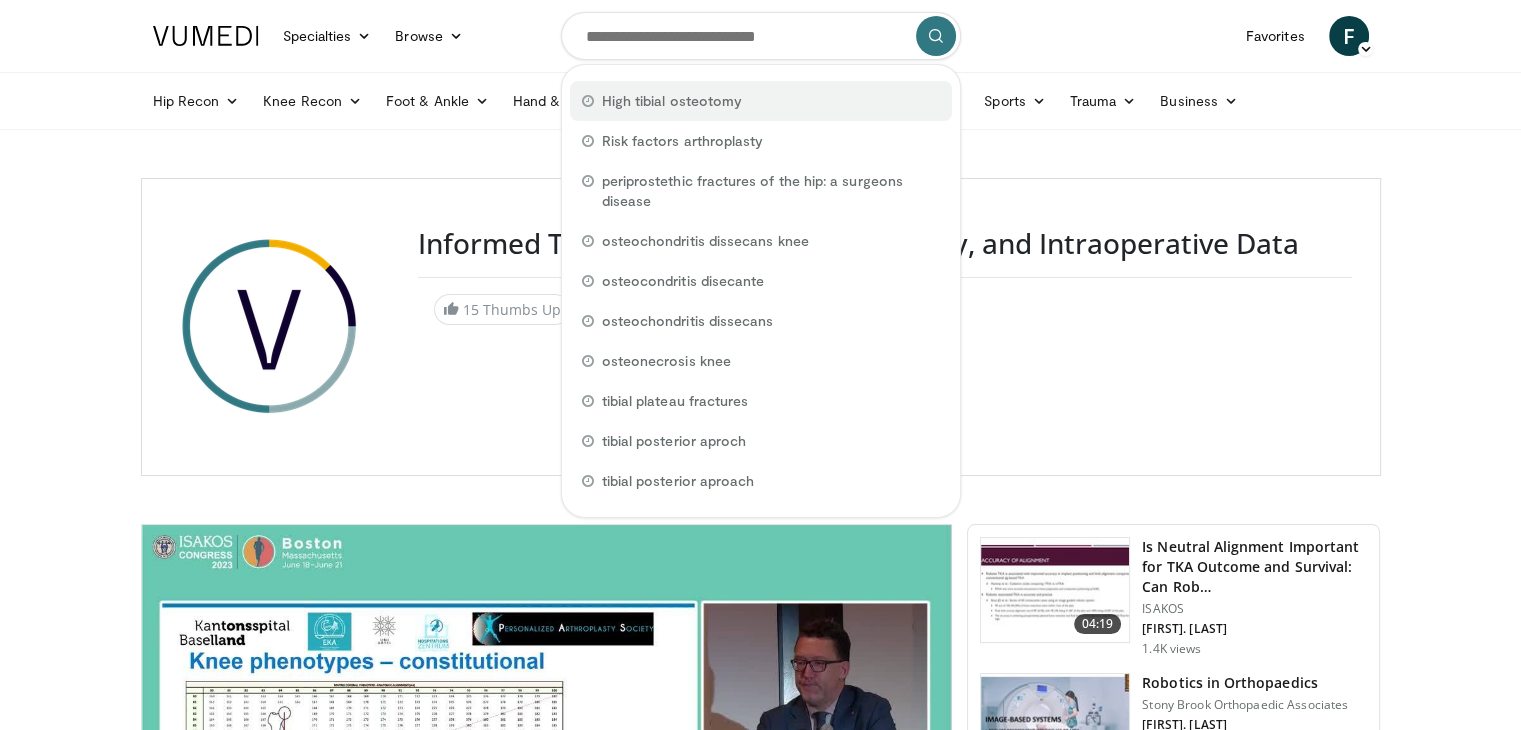 click on "High tibial osteotomy" at bounding box center [672, 101] 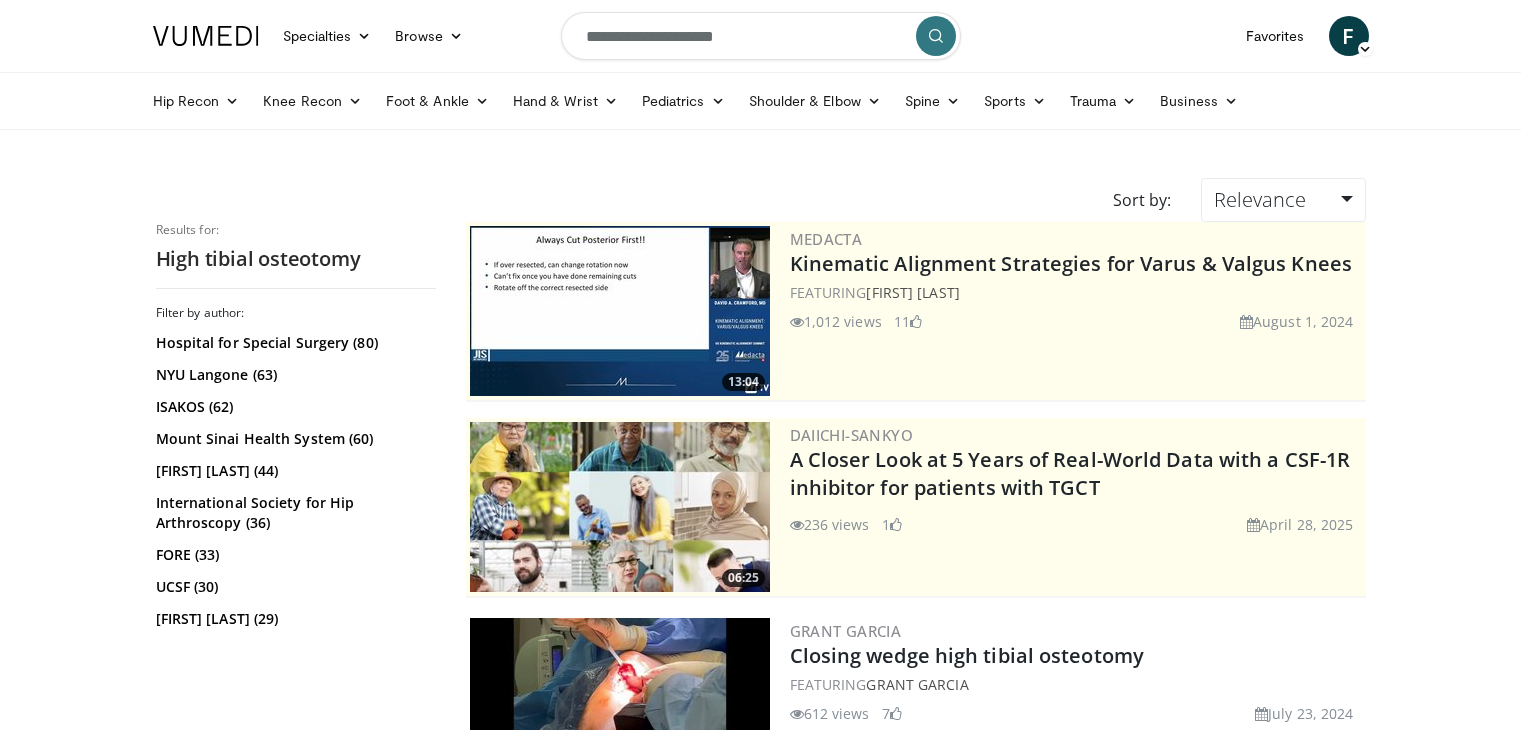 scroll, scrollTop: 0, scrollLeft: 0, axis: both 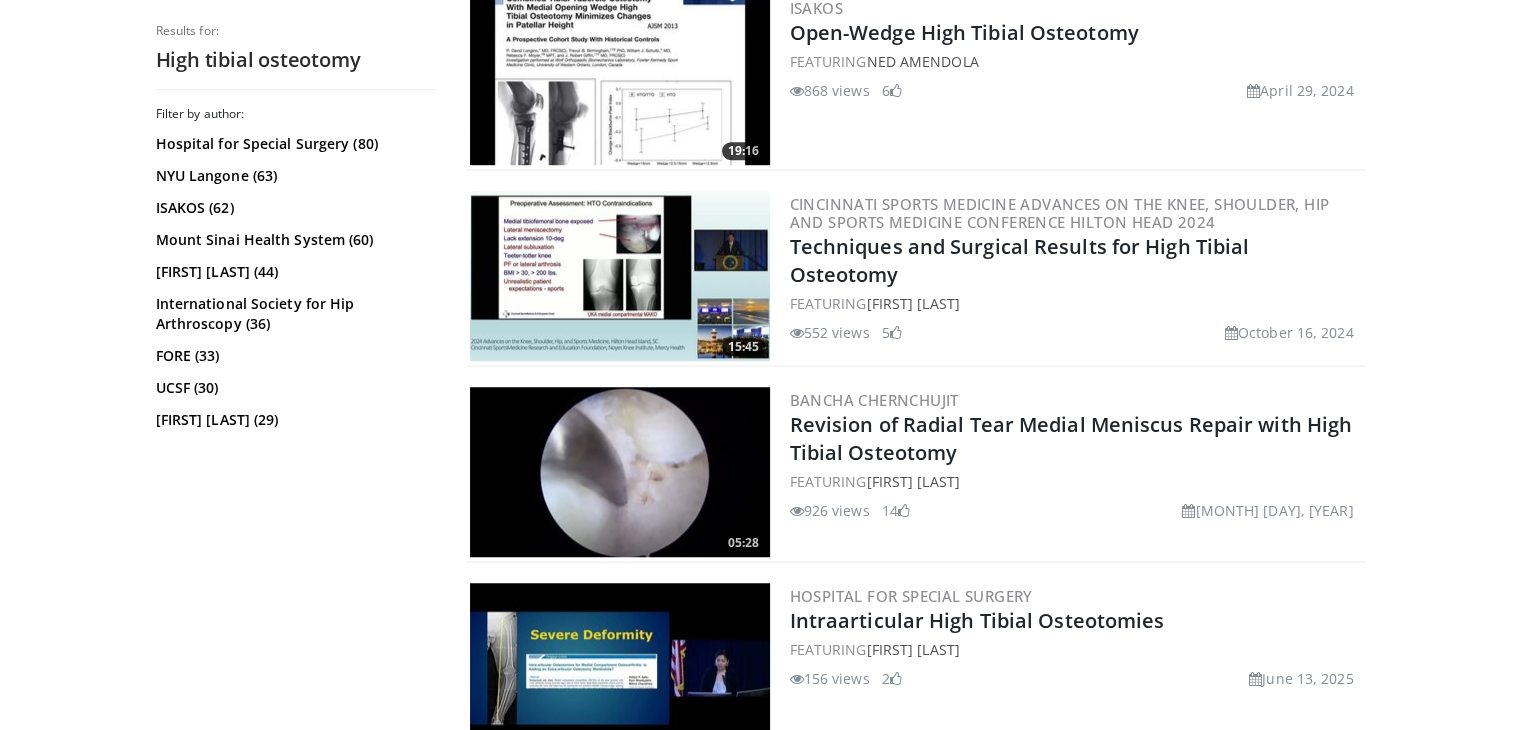 click on "Specialties
Adult & Family Medicine
Allergy, Asthma, Immunology
Anesthesiology
Cardiology
Dental
Dermatology
Endocrinology
Gastroenterology & Hepatology
General Surgery
Hematology & Oncology
Infectious Disease
Nephrology
Neurology
Neurosurgery
Obstetrics & Gynecology
Ophthalmology
Oral Maxillofacial
Orthopaedics
Otolaryngology
Pediatrics
Plastic Surgery
Podiatry
Psychiatry
Pulmonology
Radiation Oncology
Radiology
Rheumatology
Urology" at bounding box center (760, 1476) 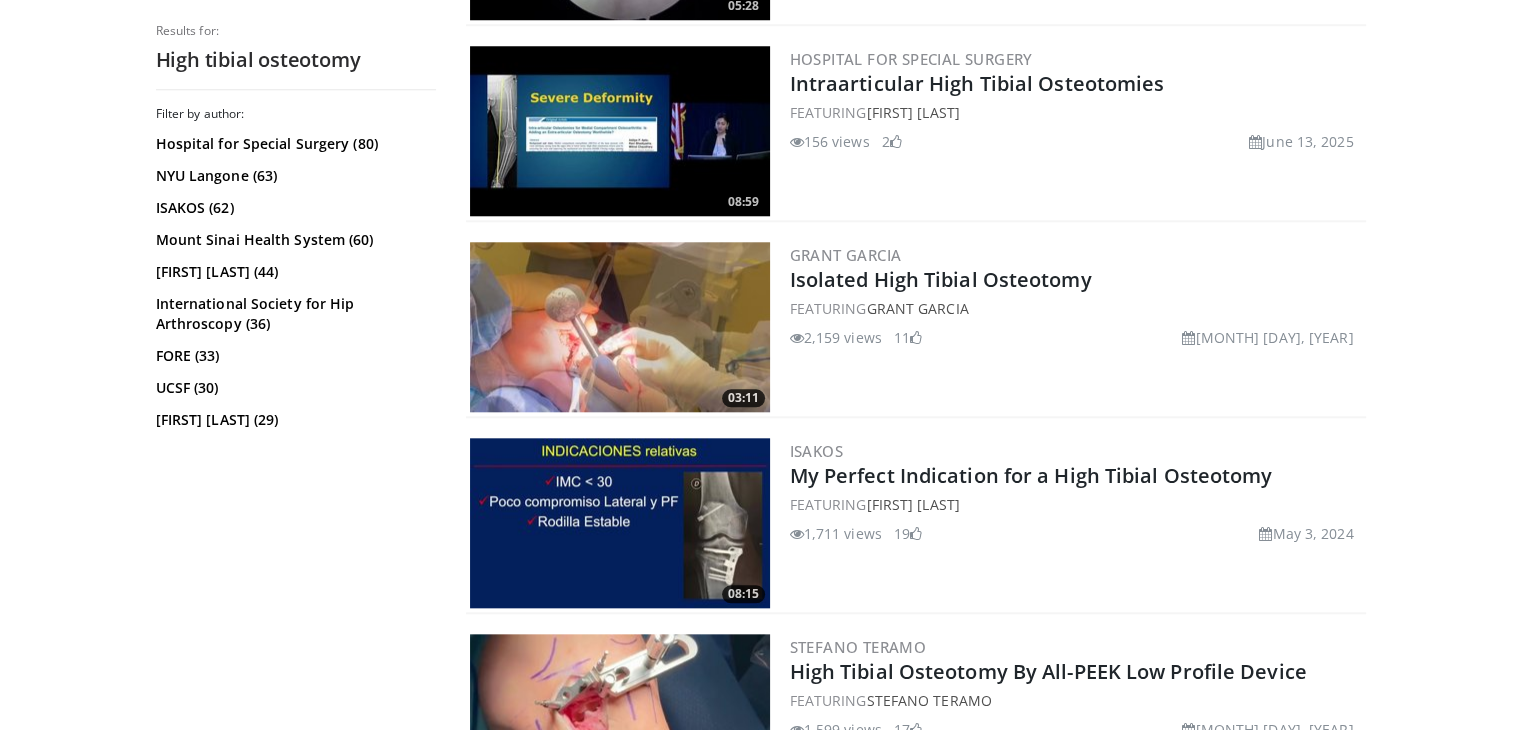 scroll, scrollTop: 1990, scrollLeft: 0, axis: vertical 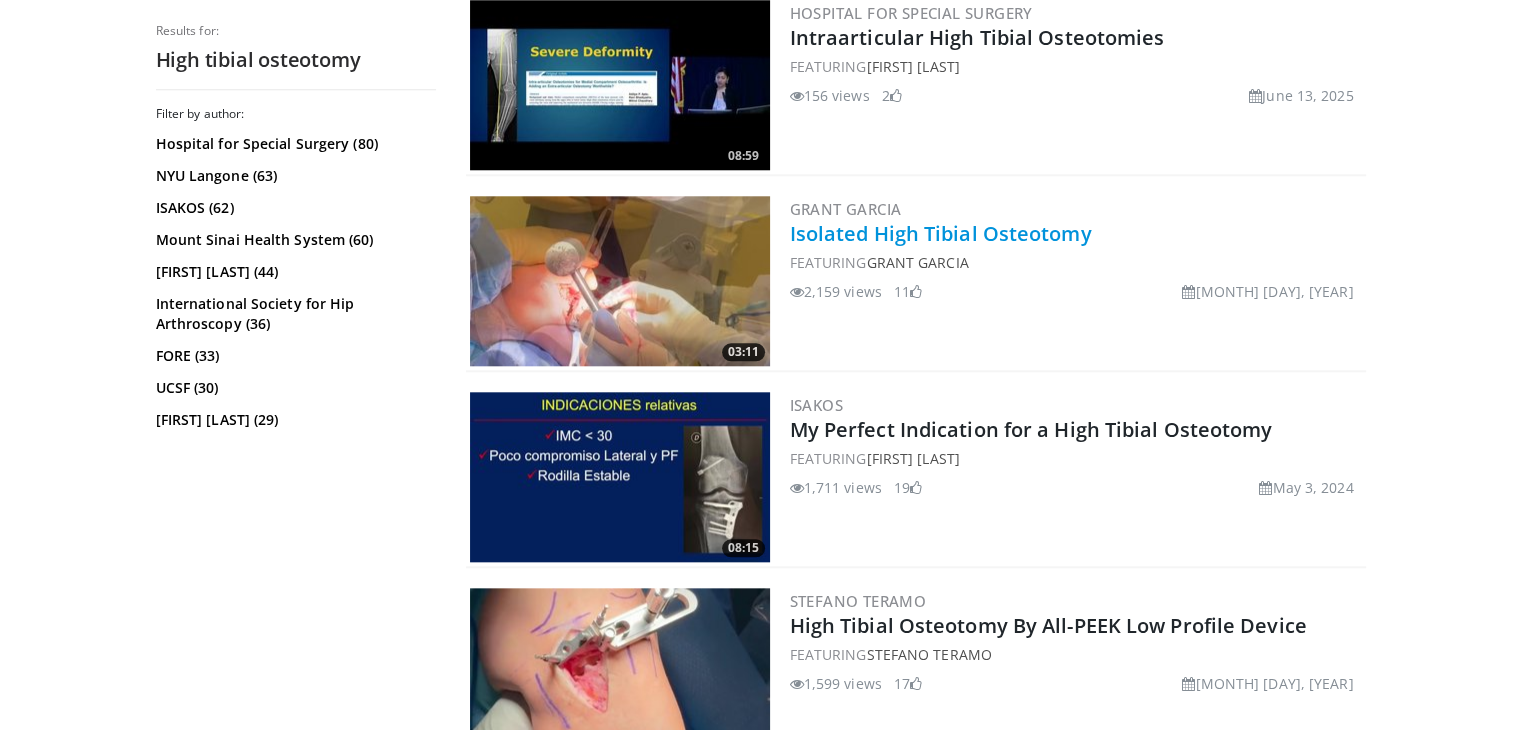 click on "Isolated High Tibial Osteotomy" at bounding box center (941, 233) 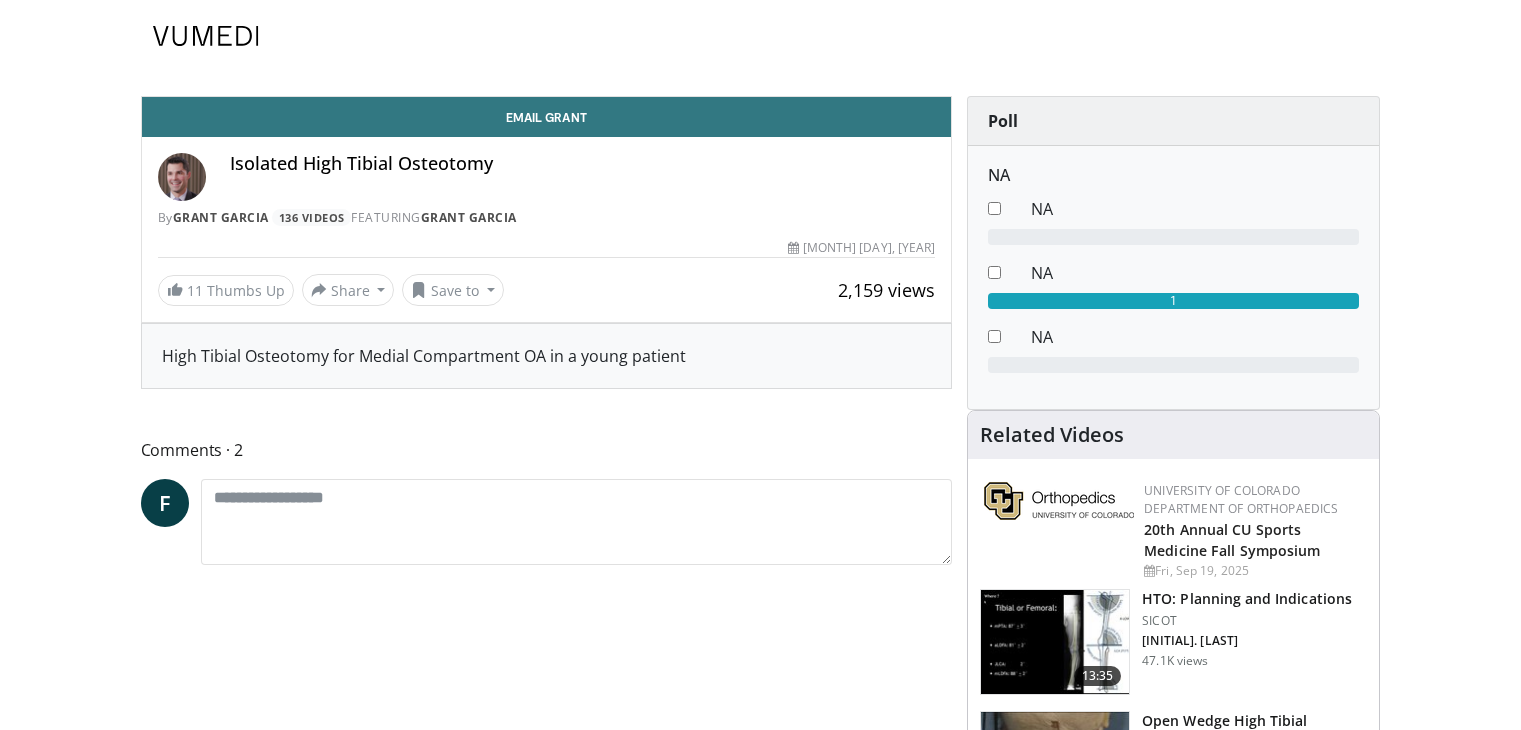 scroll, scrollTop: 0, scrollLeft: 0, axis: both 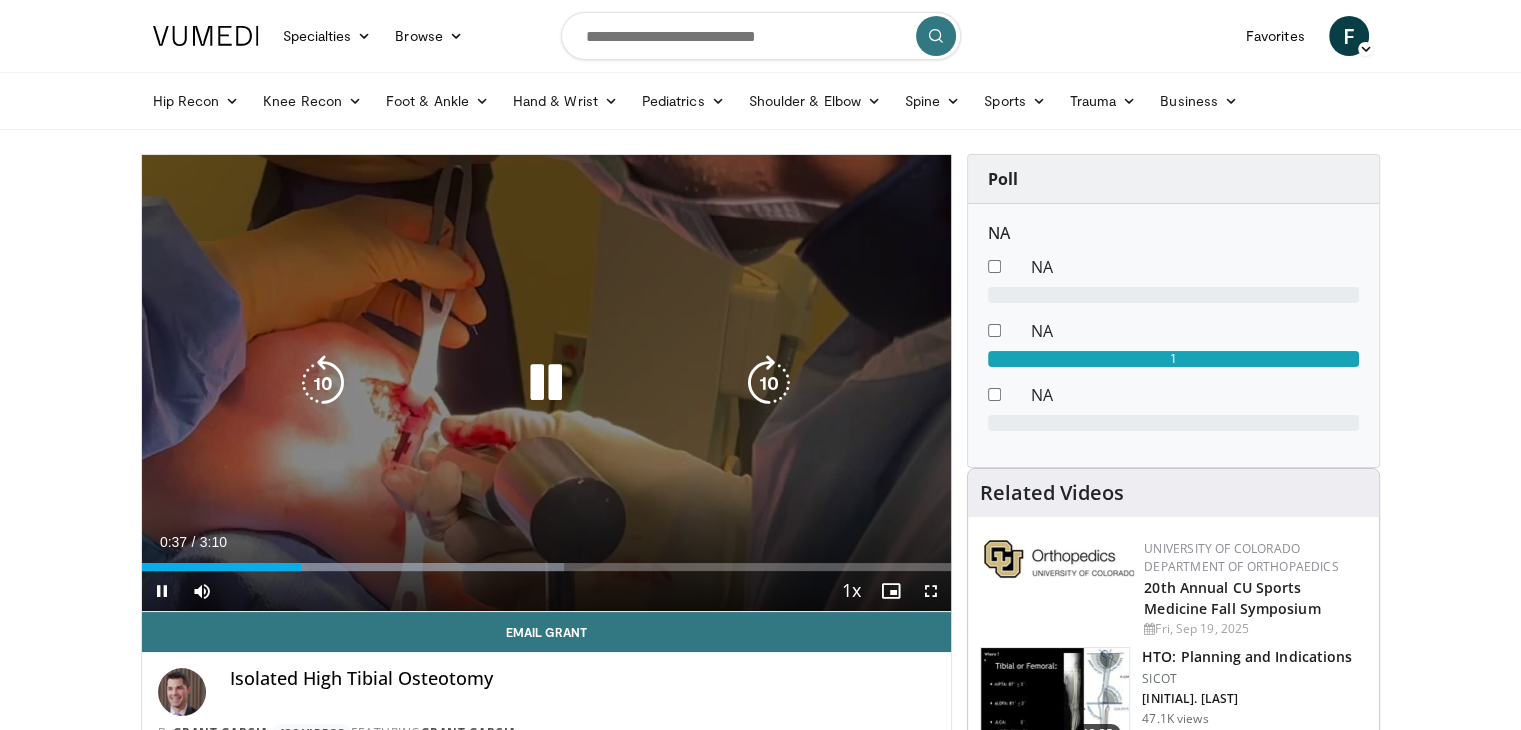 click at bounding box center [546, 383] 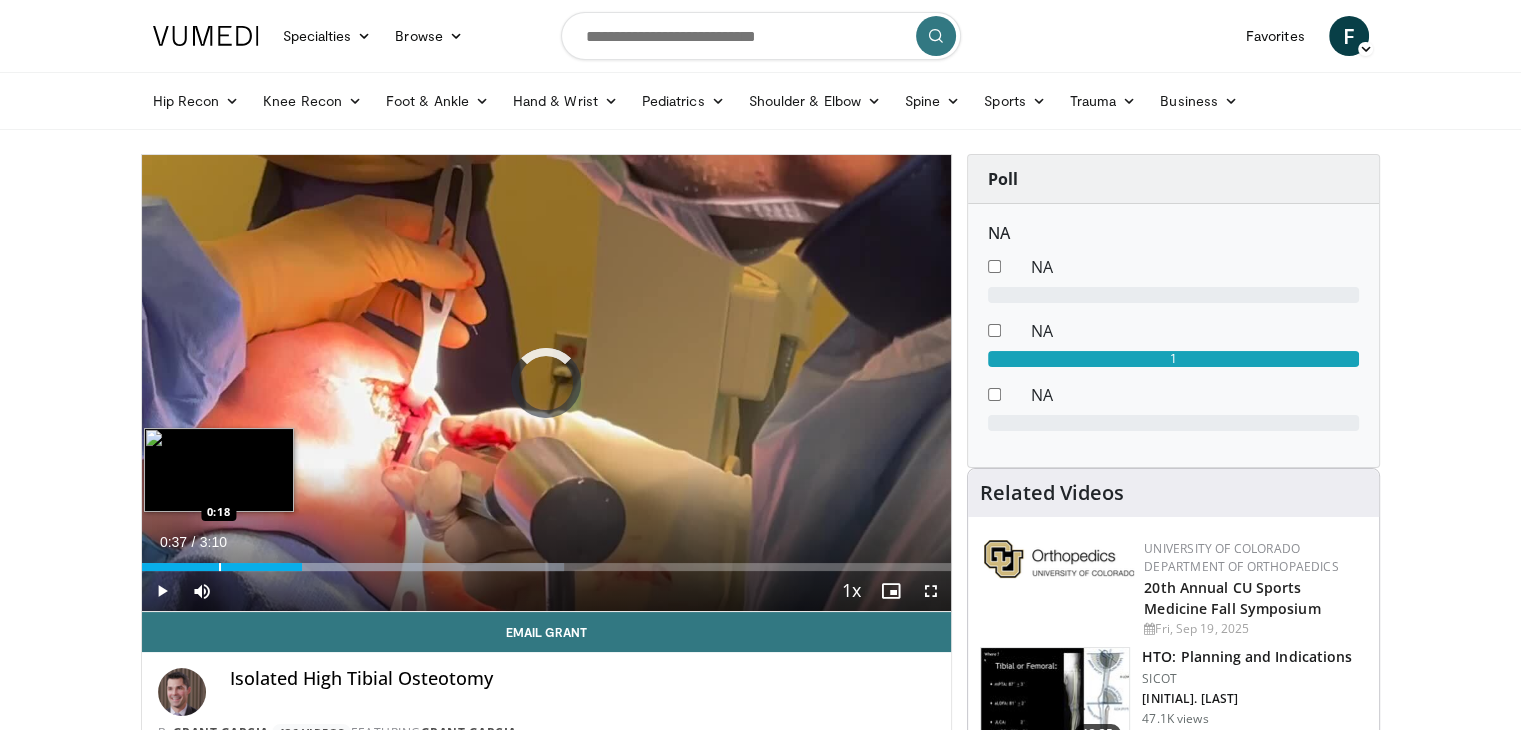 click at bounding box center (220, 567) 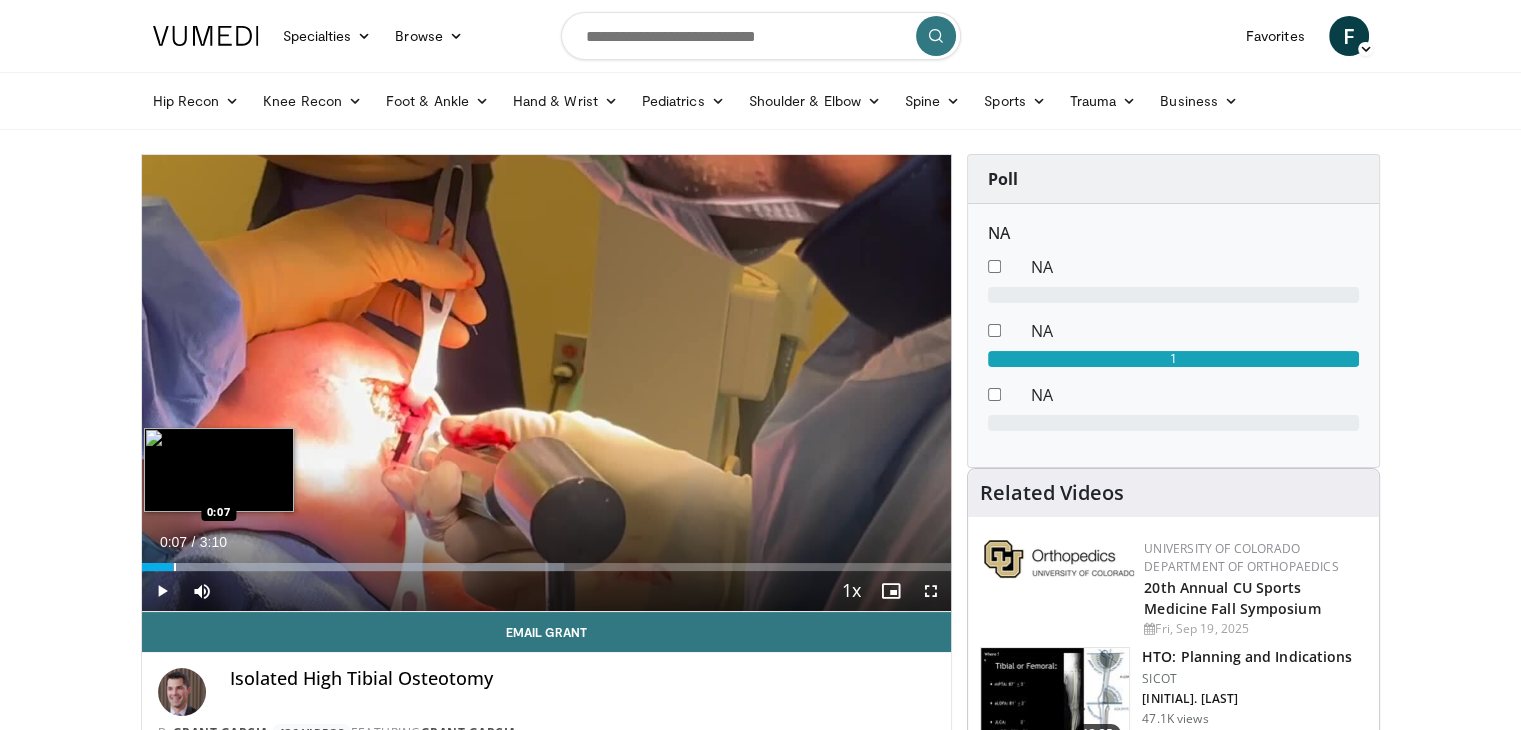 click at bounding box center [175, 567] 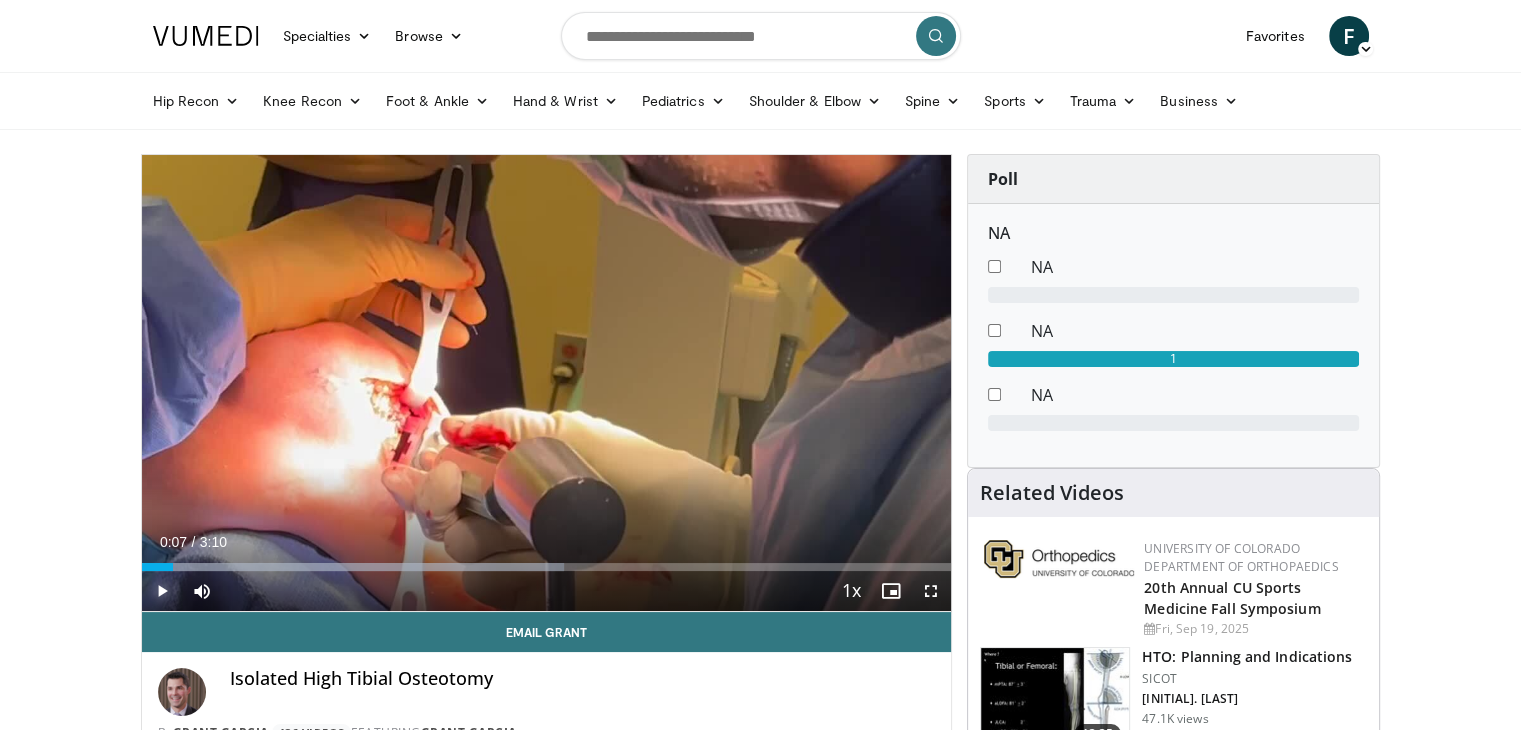 click at bounding box center (162, 591) 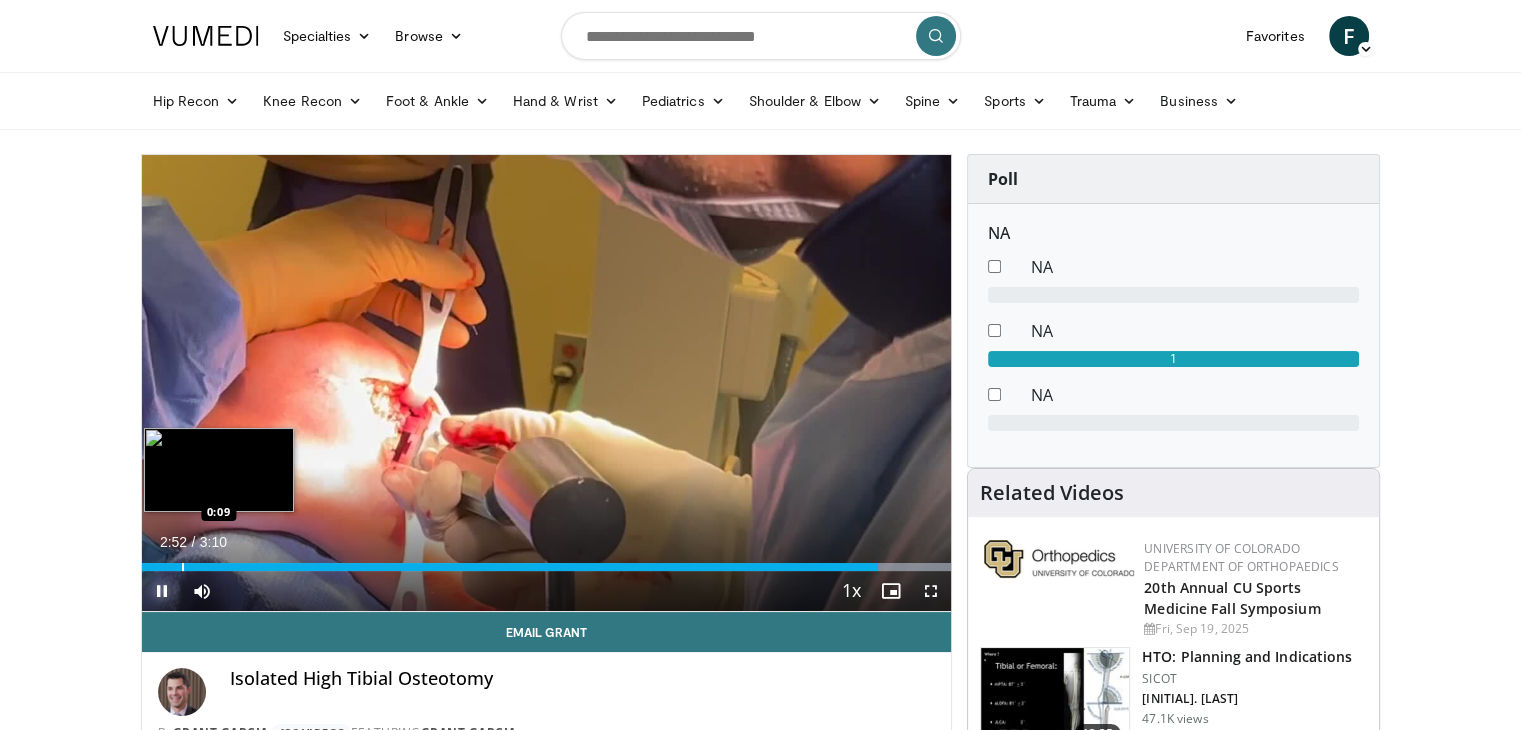 click at bounding box center (183, 567) 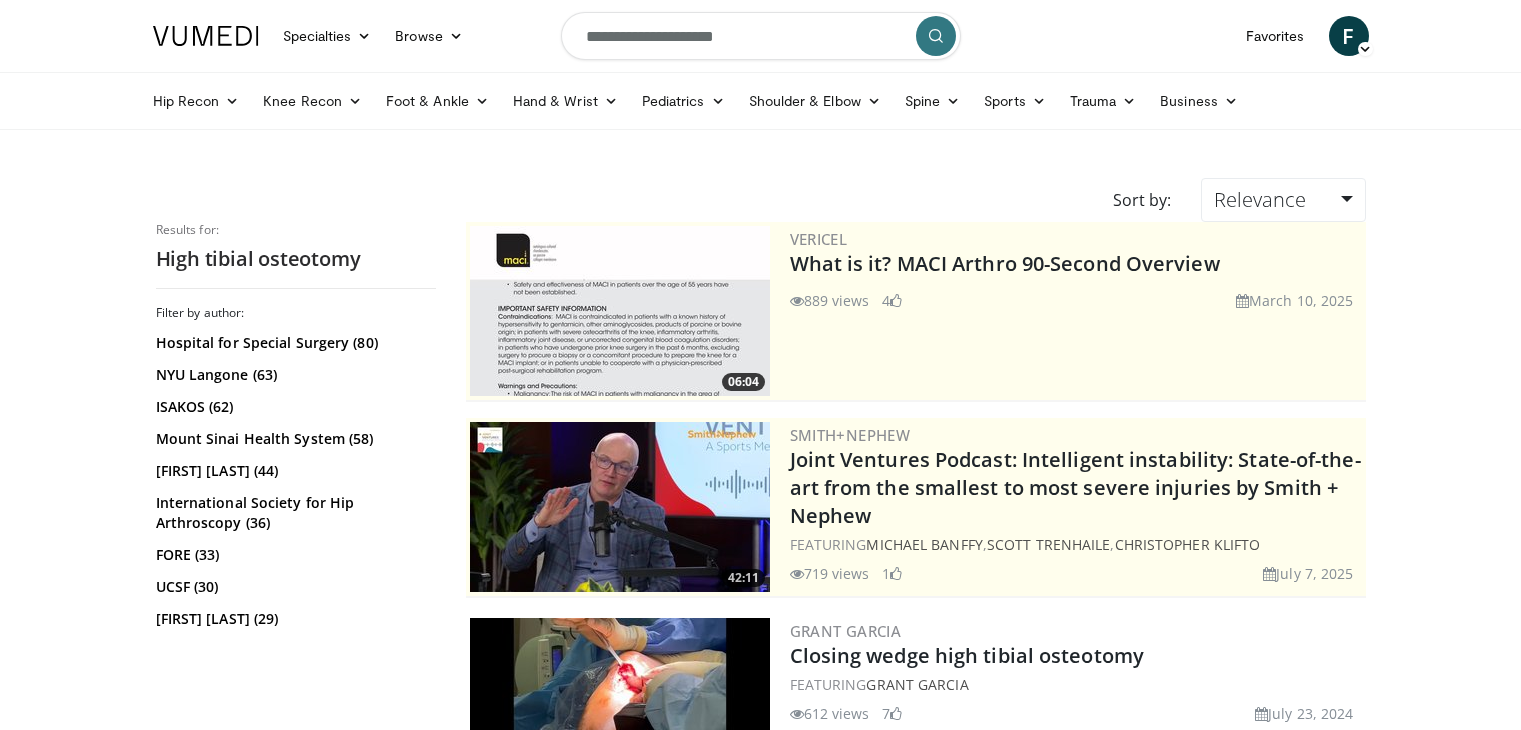 scroll, scrollTop: 1990, scrollLeft: 0, axis: vertical 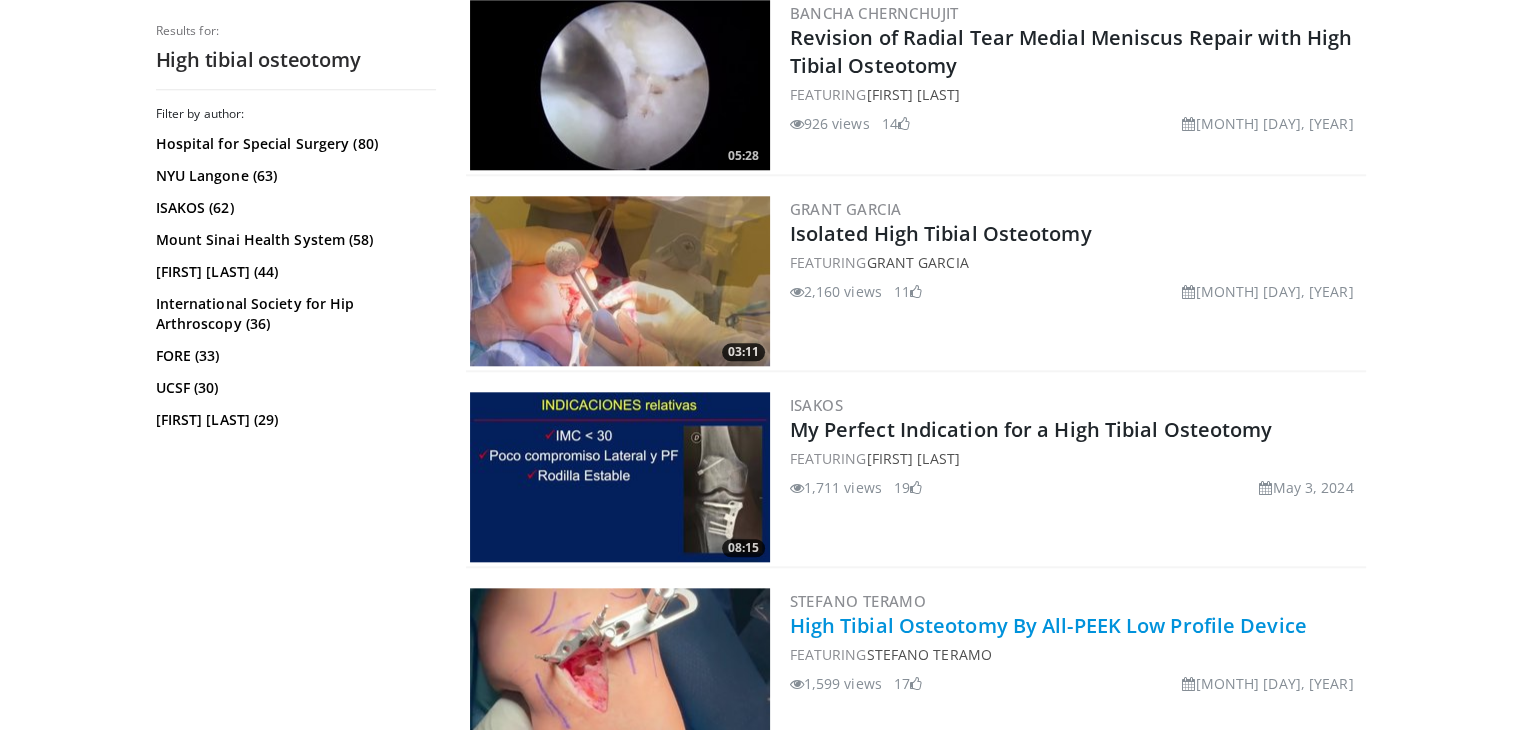 click on "High Tibial Osteotomy By All-PEEK Low Profile Device" at bounding box center [1048, 625] 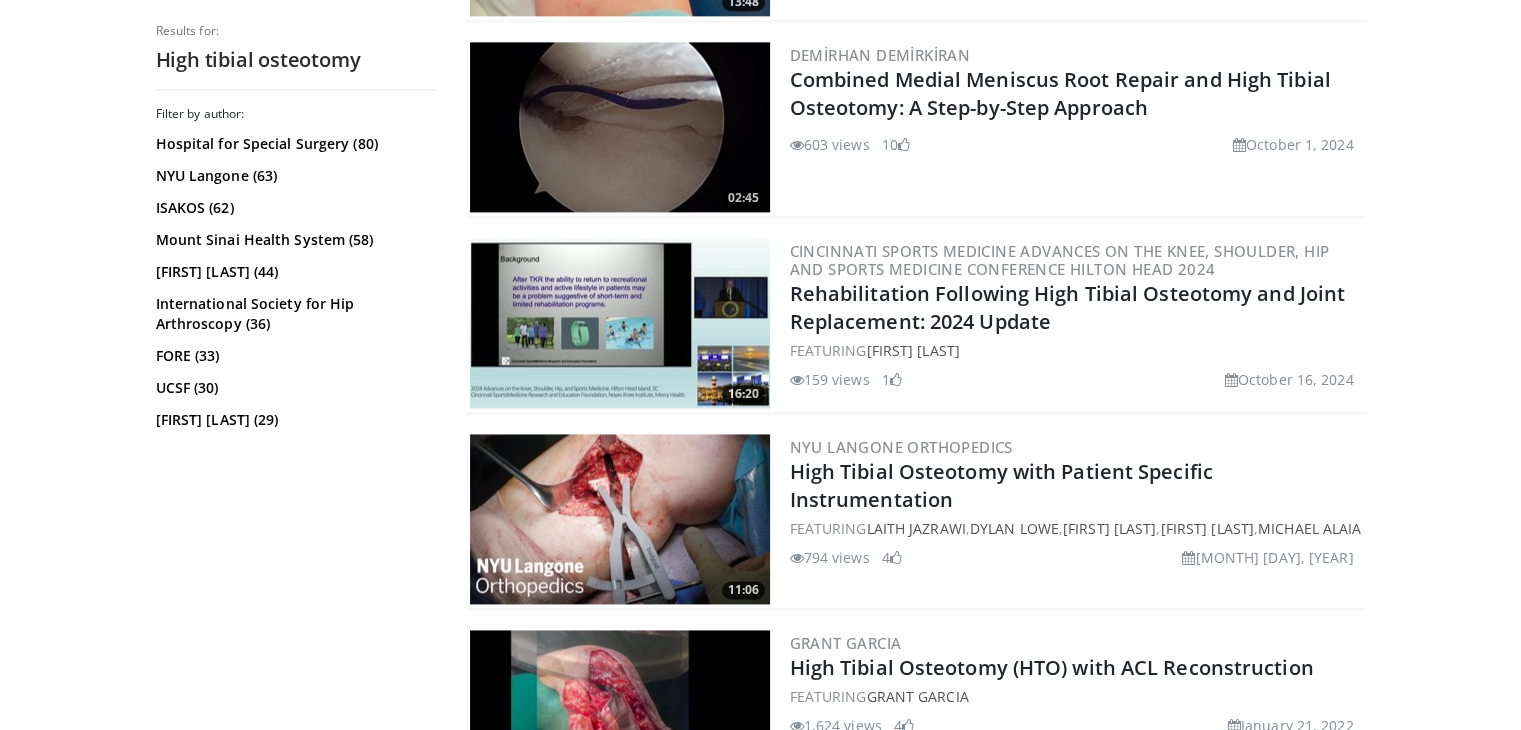 scroll, scrollTop: 2746, scrollLeft: 0, axis: vertical 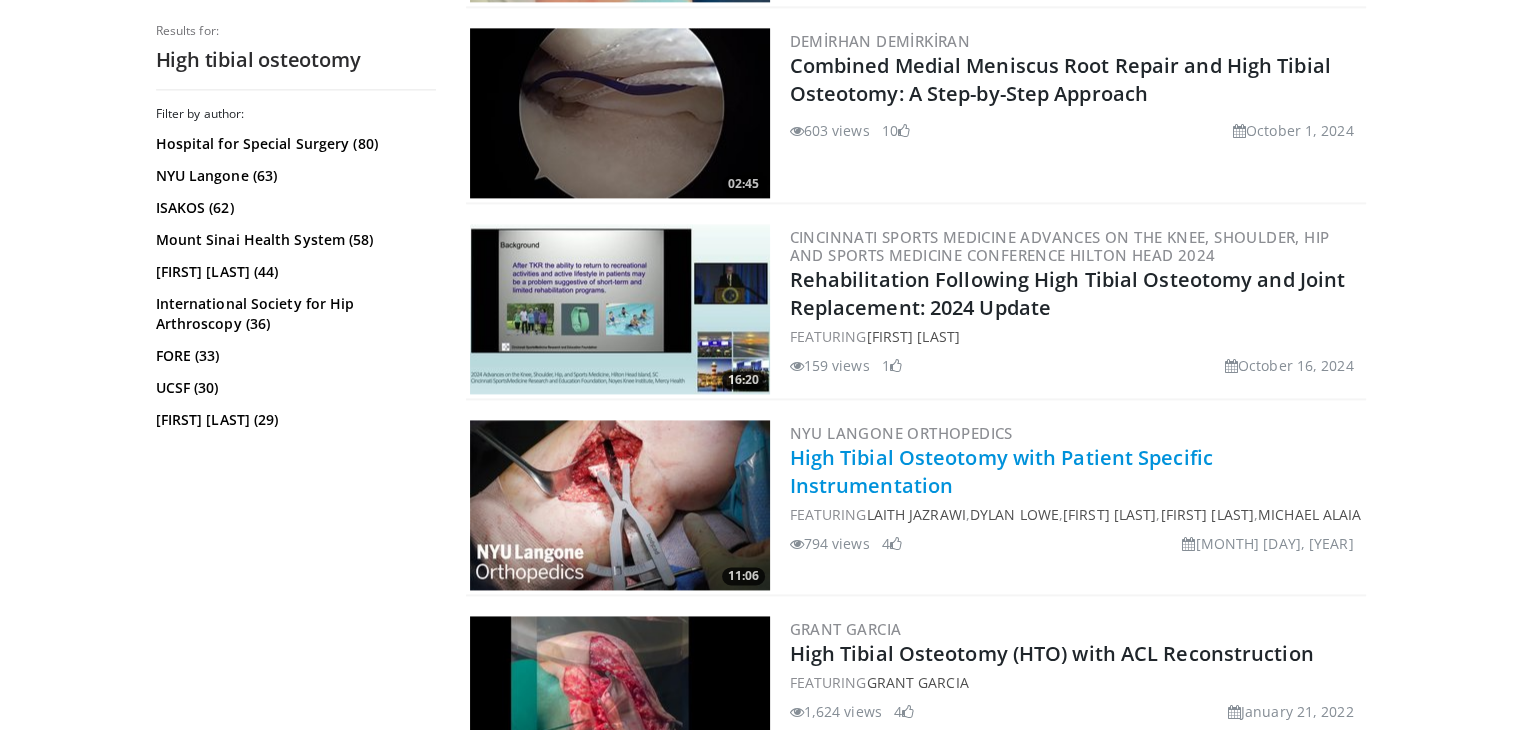 click on "High Tibial Osteotomy with Patient Specific Instrumentation" at bounding box center [1001, 471] 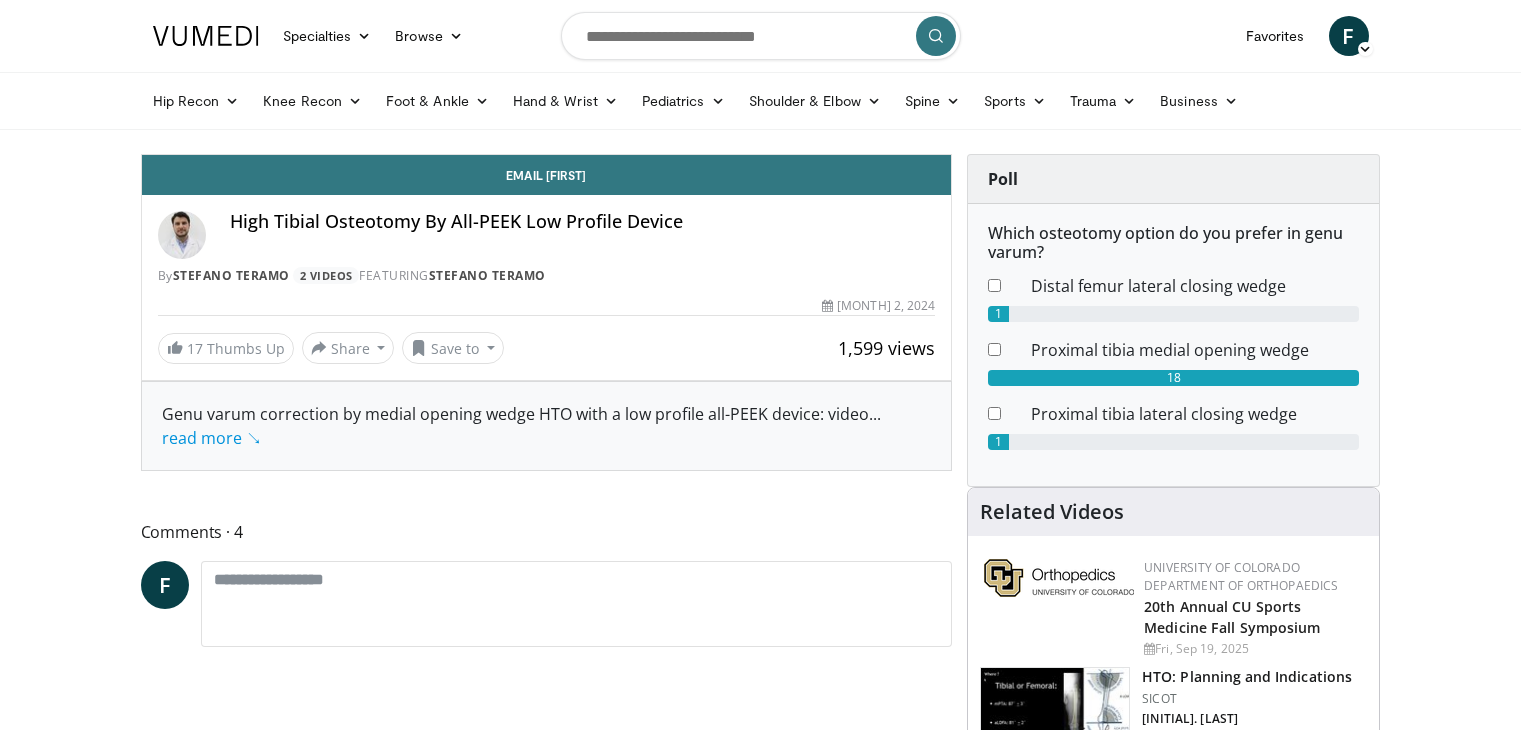 scroll, scrollTop: 0, scrollLeft: 0, axis: both 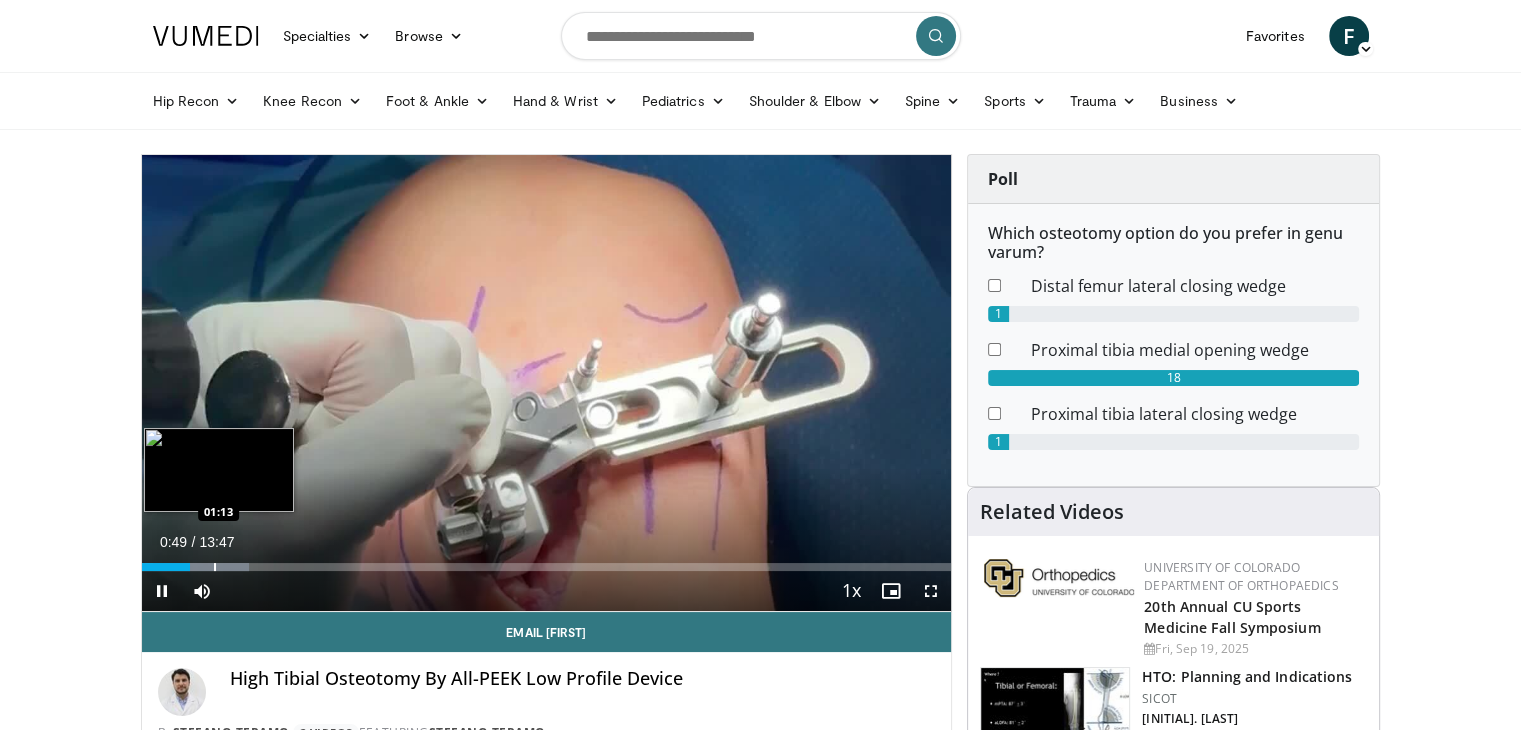 click at bounding box center (215, 567) 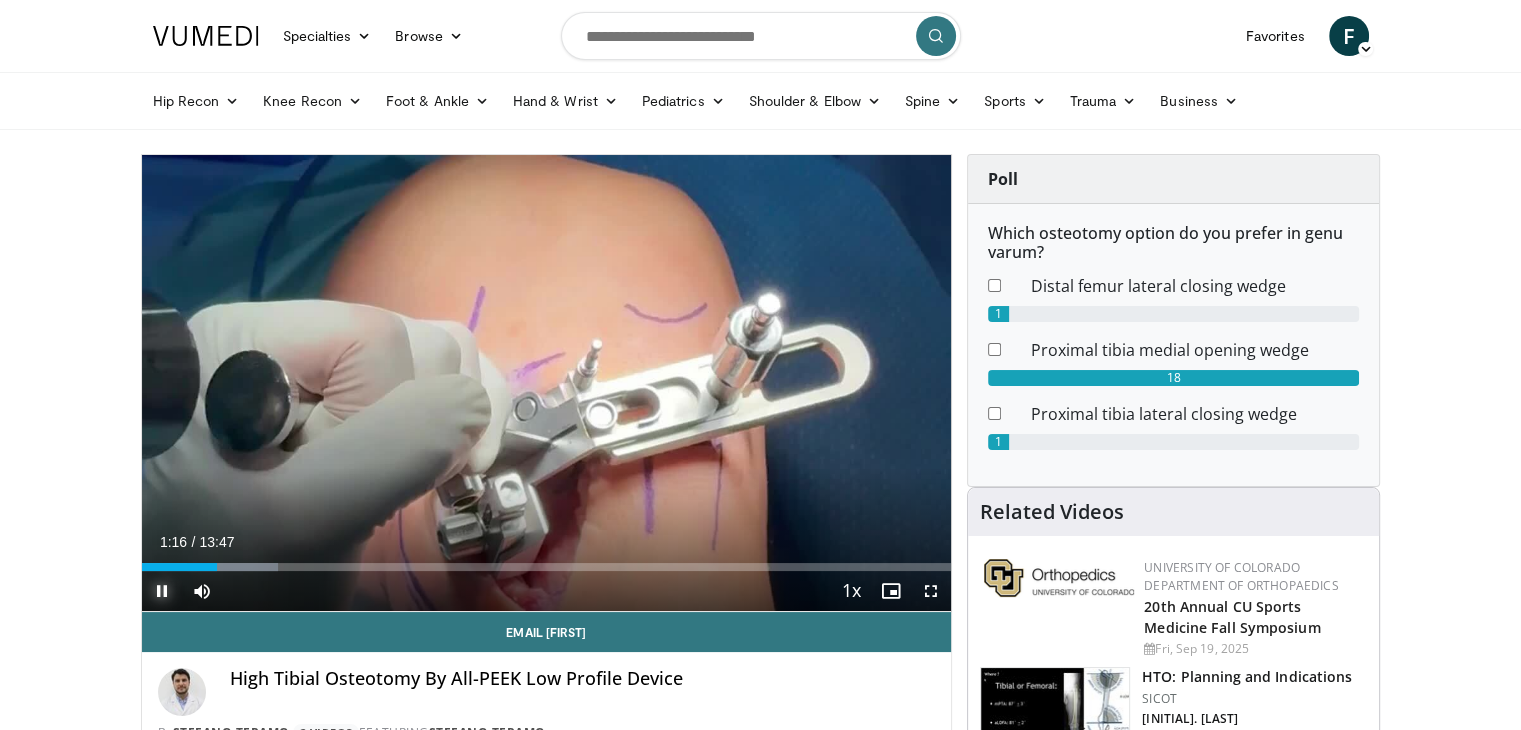 click at bounding box center (162, 591) 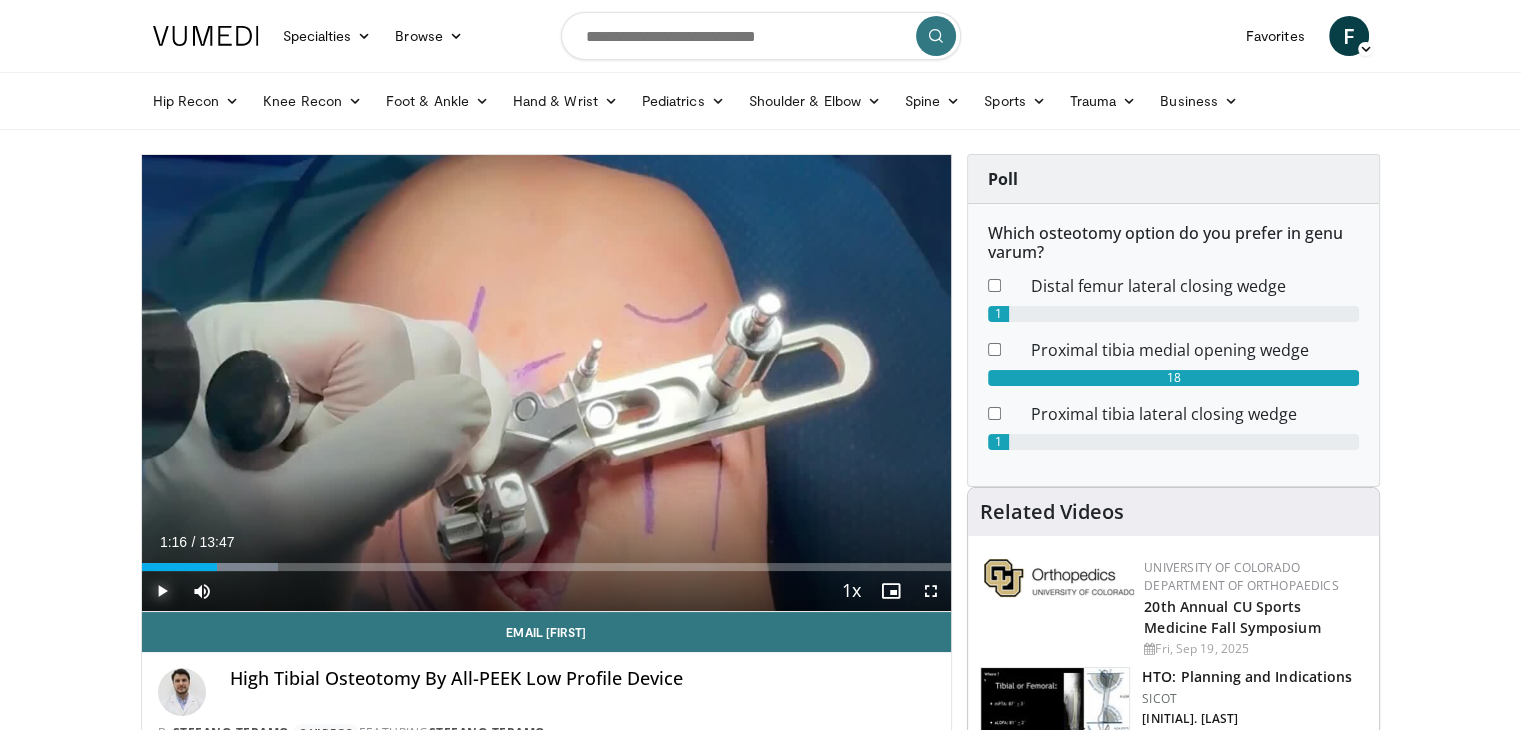 click at bounding box center [162, 591] 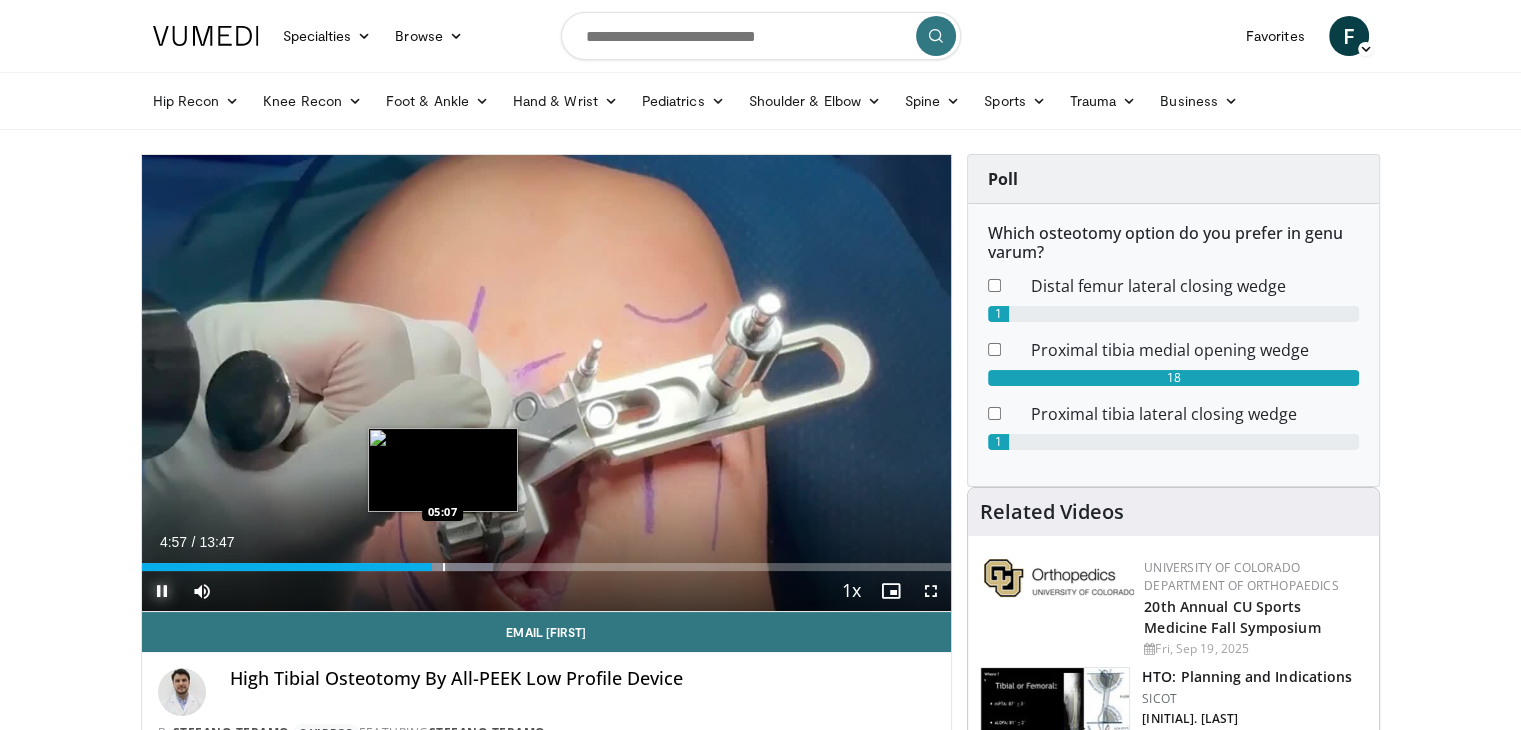 click at bounding box center (444, 567) 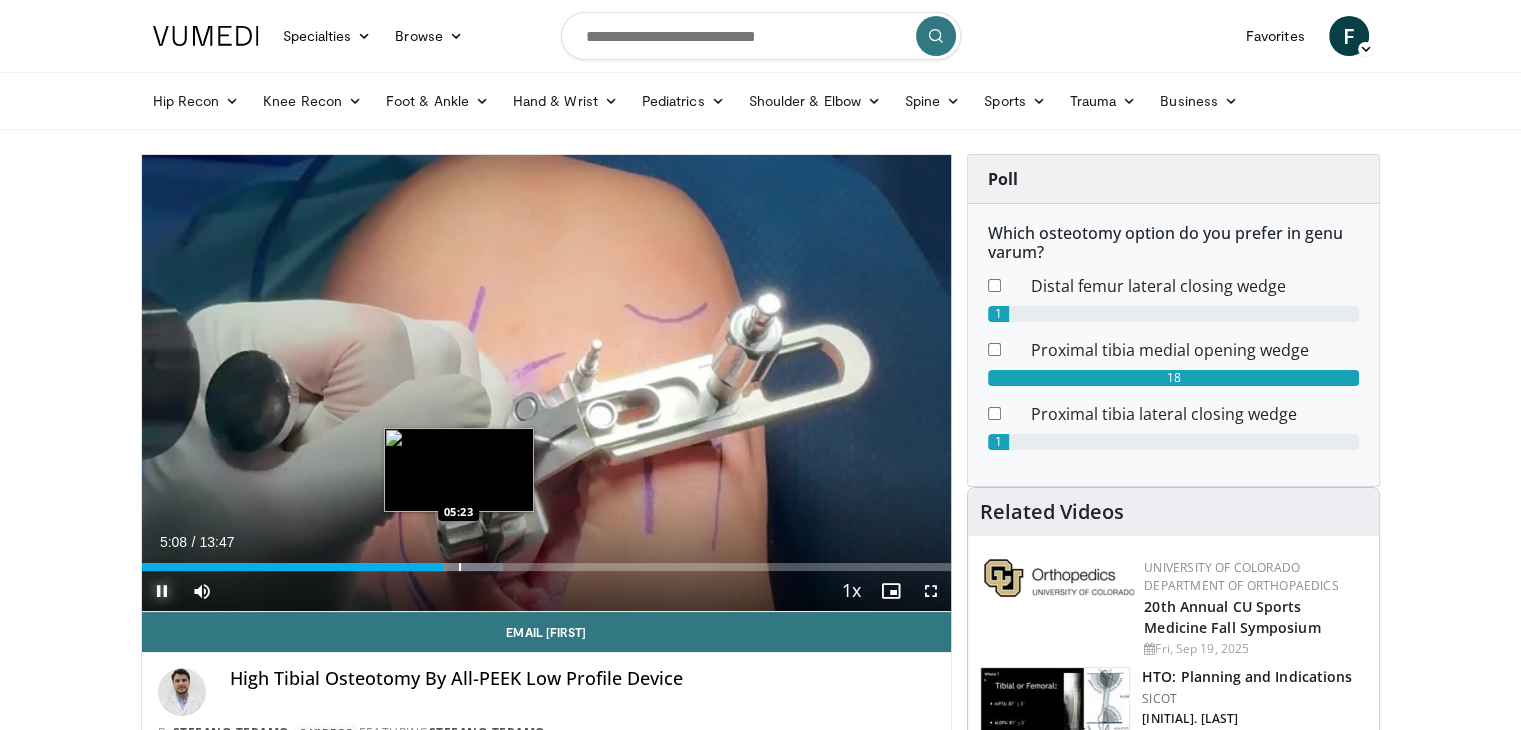 click at bounding box center (460, 567) 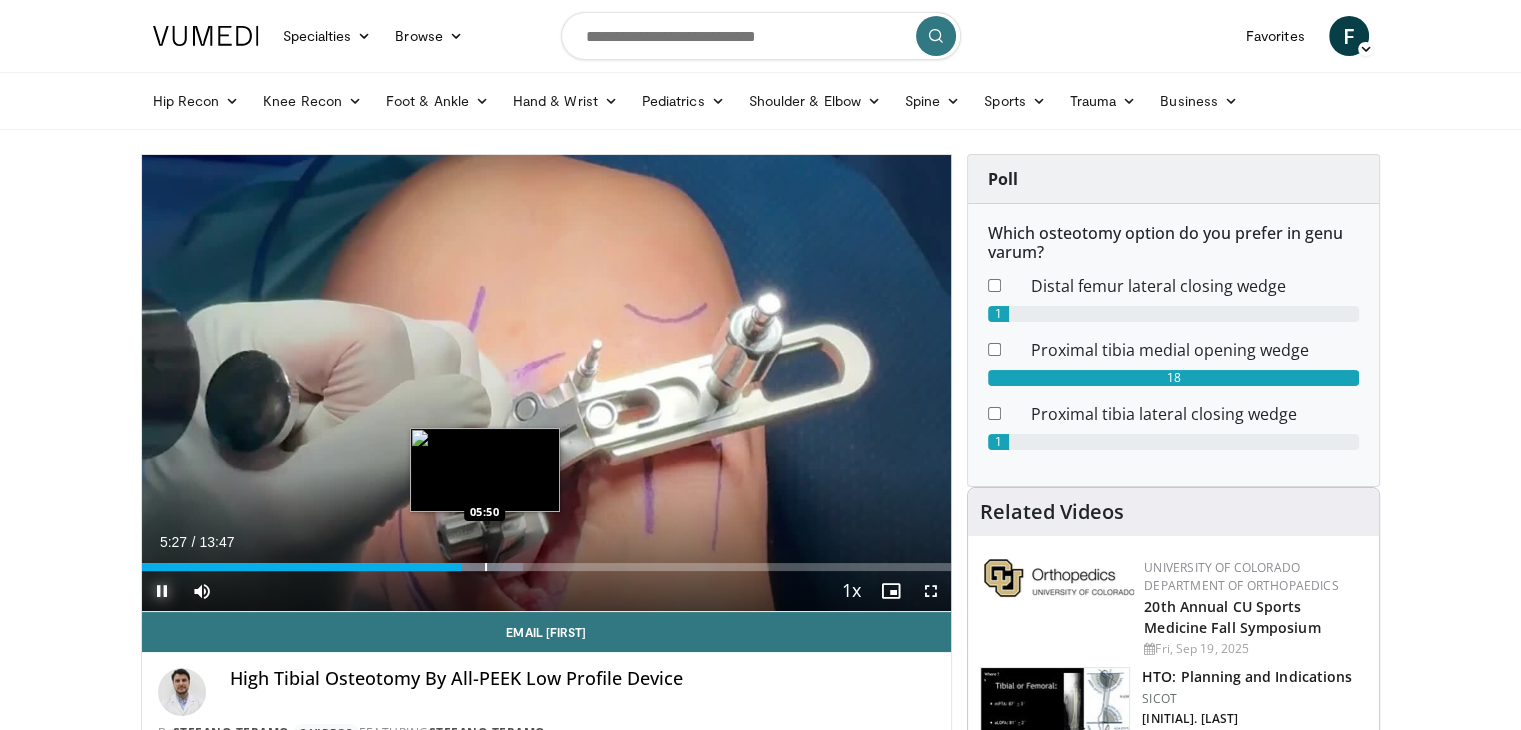 click at bounding box center (486, 567) 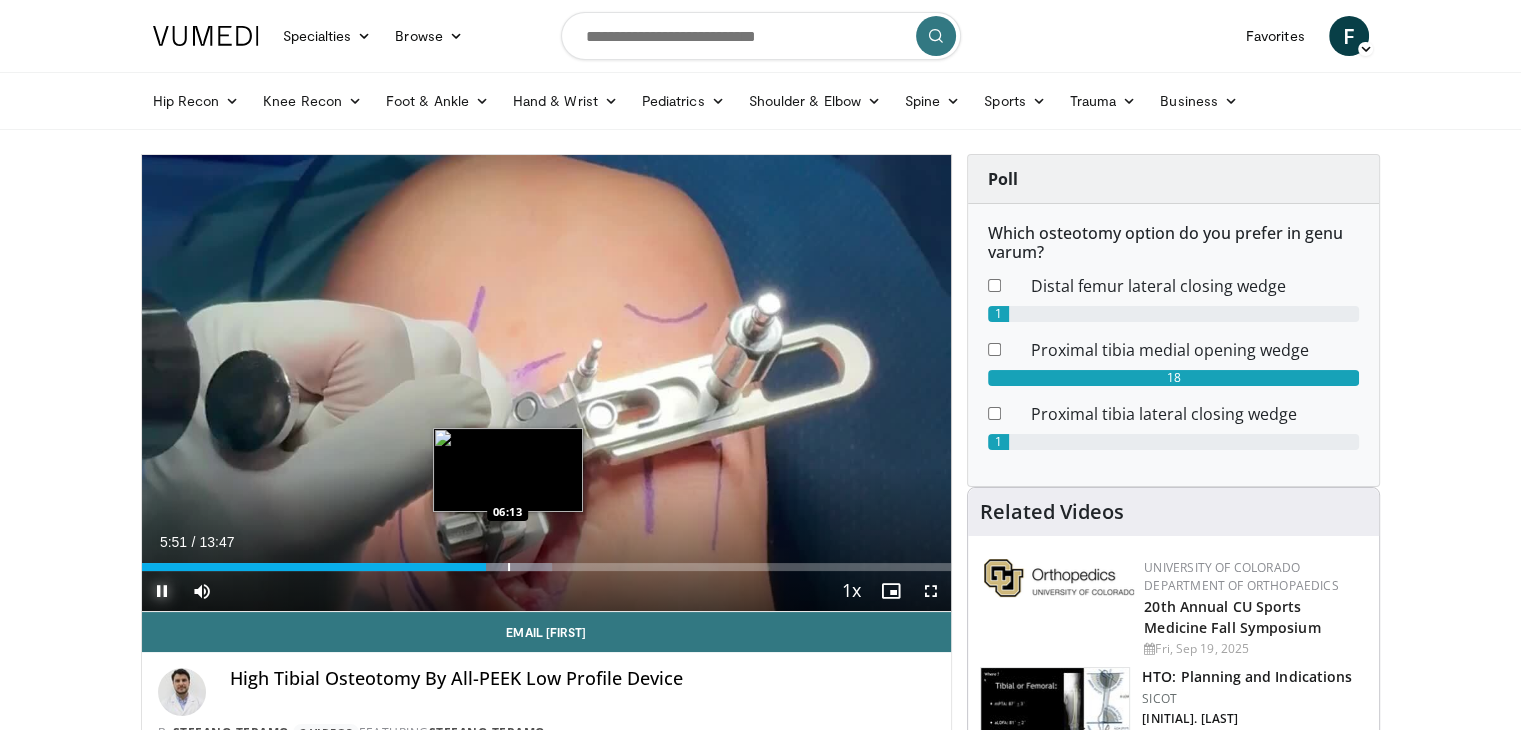 click at bounding box center [509, 567] 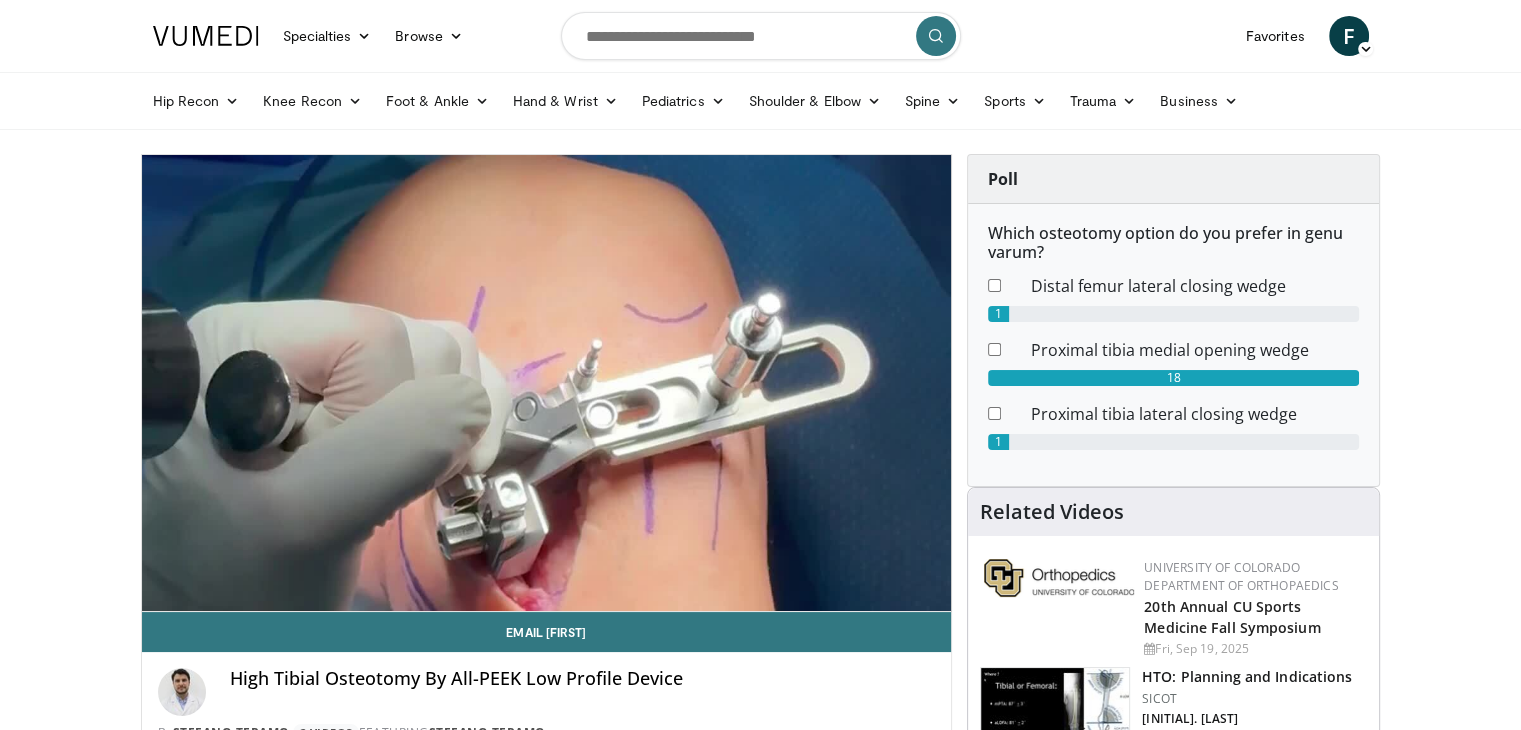 click on "10 seconds
Tap to unmute" at bounding box center [547, 383] 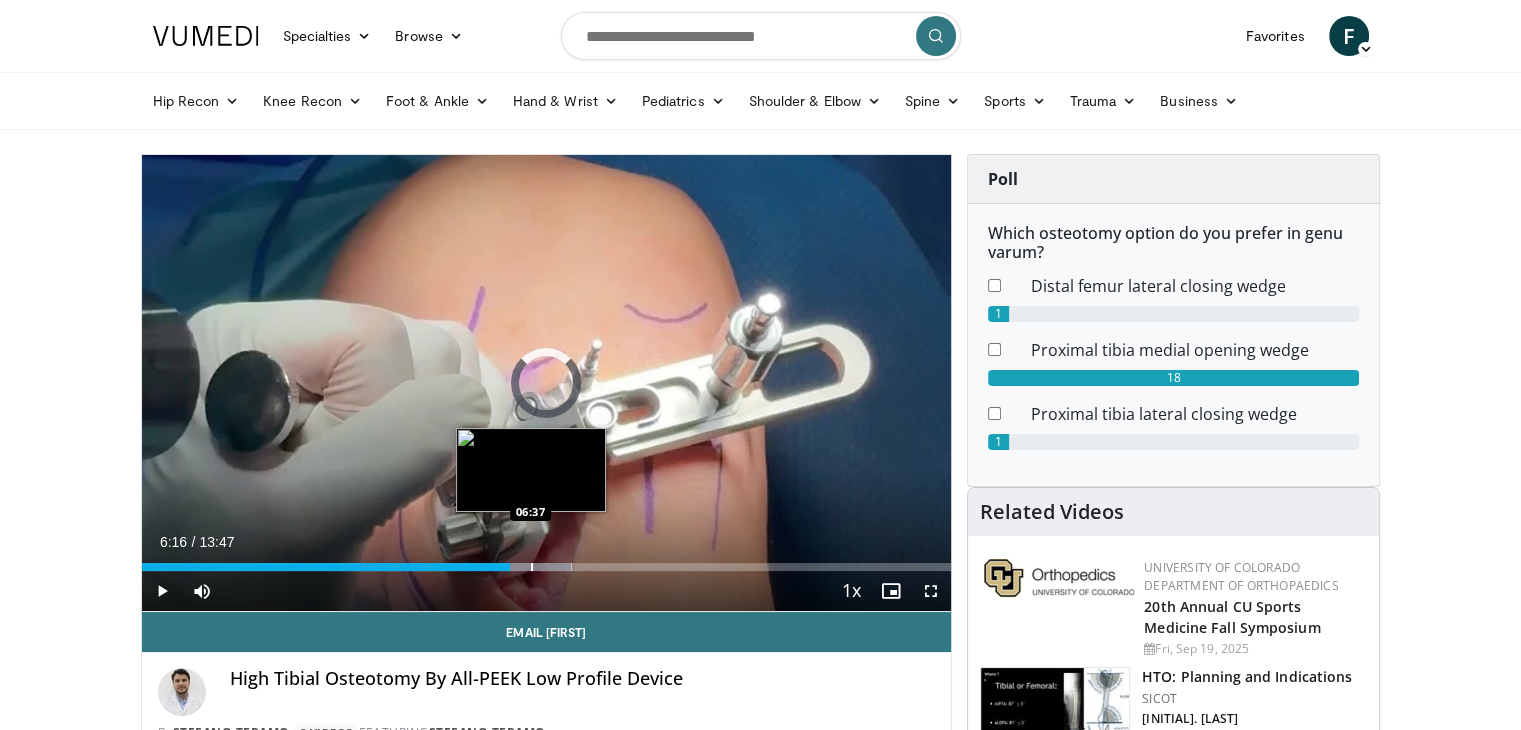click at bounding box center [532, 567] 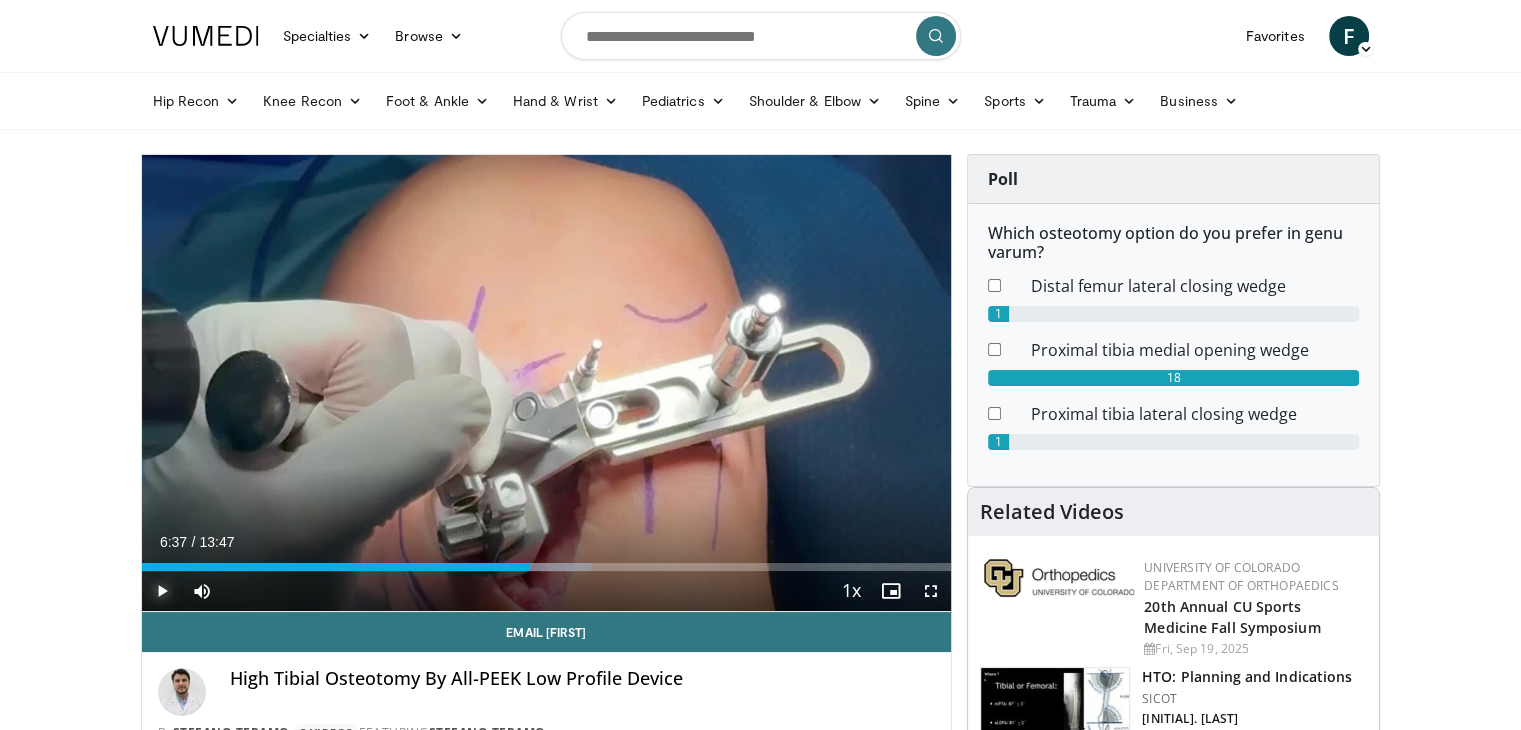 click at bounding box center [162, 591] 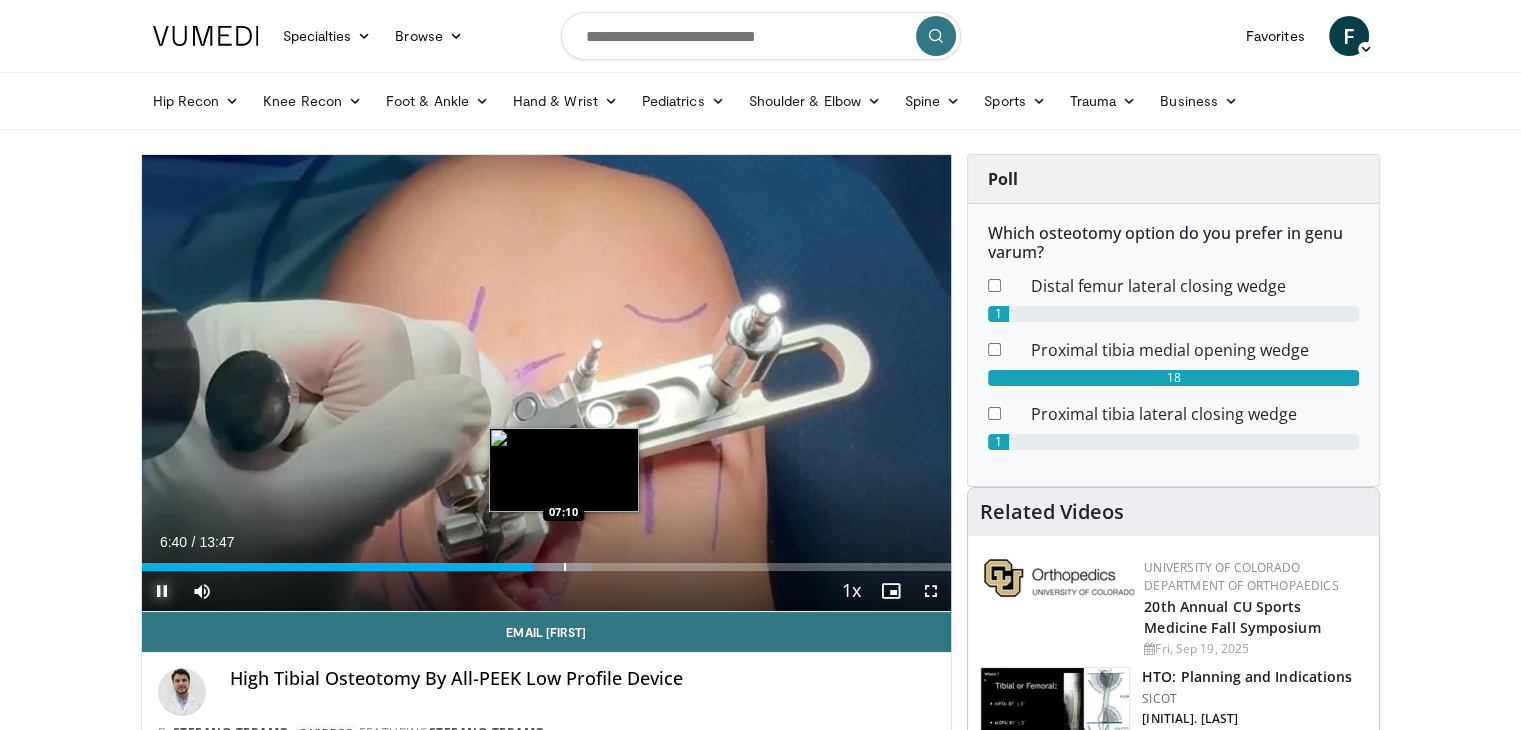 click at bounding box center [565, 567] 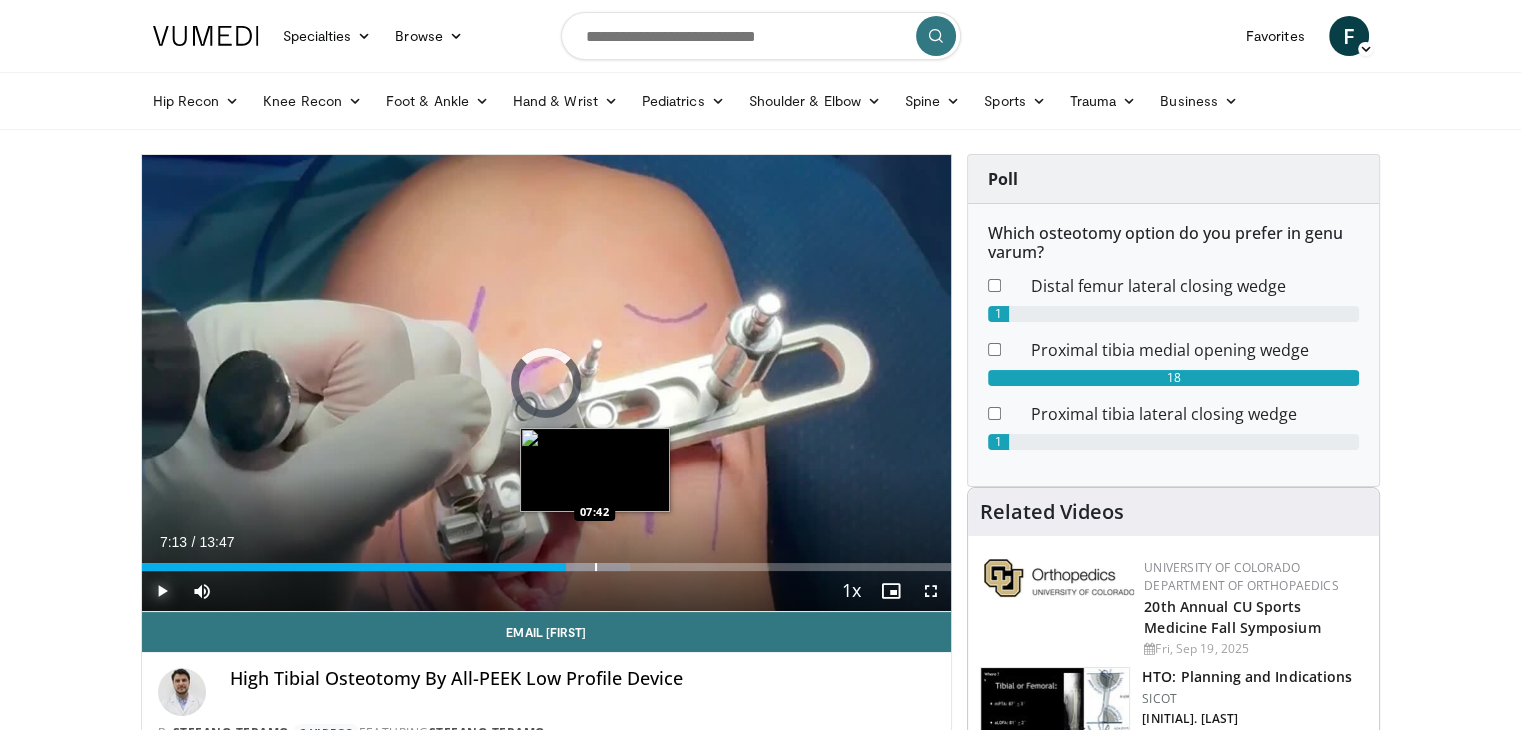 click on "Loaded :  60.36% 07:13 07:42" at bounding box center [547, 561] 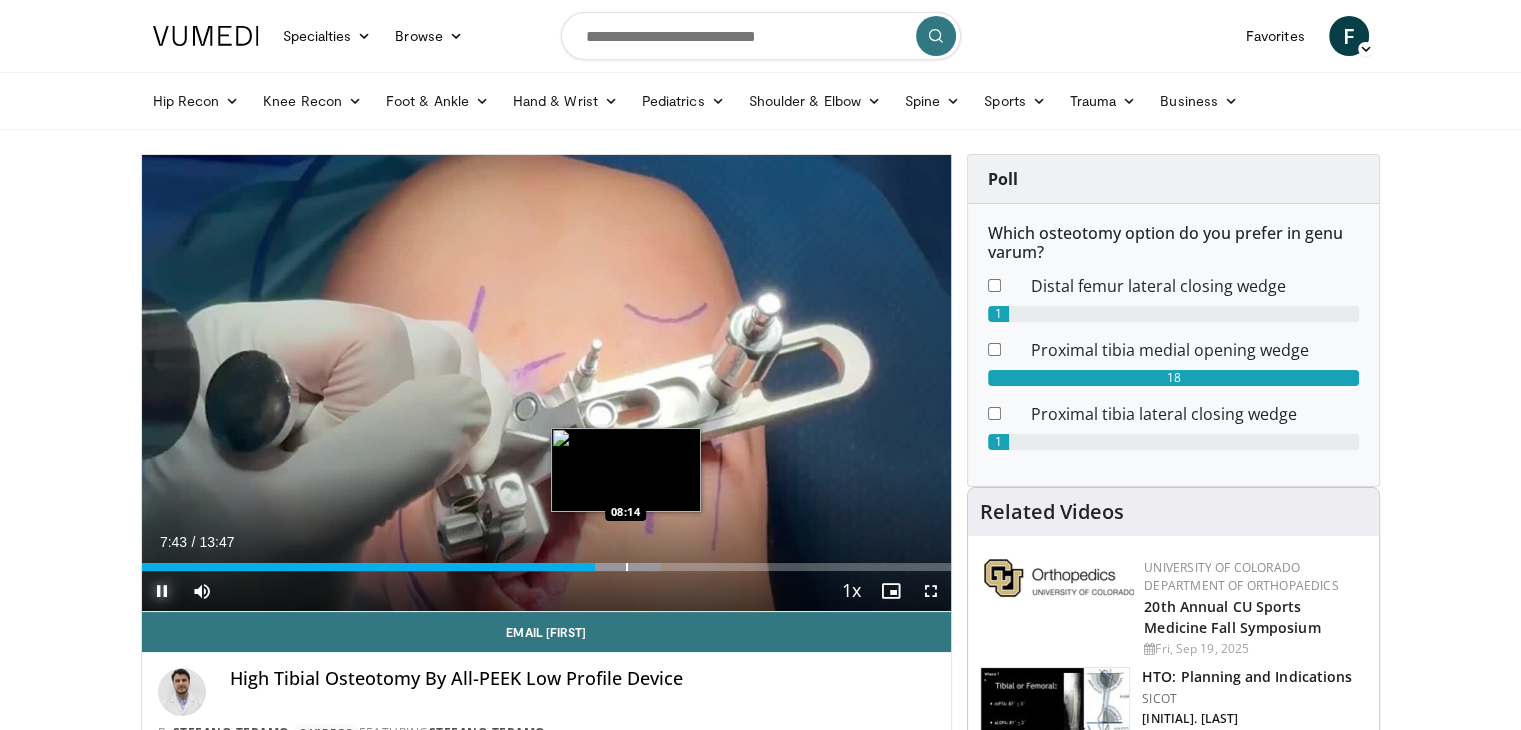 click at bounding box center [627, 567] 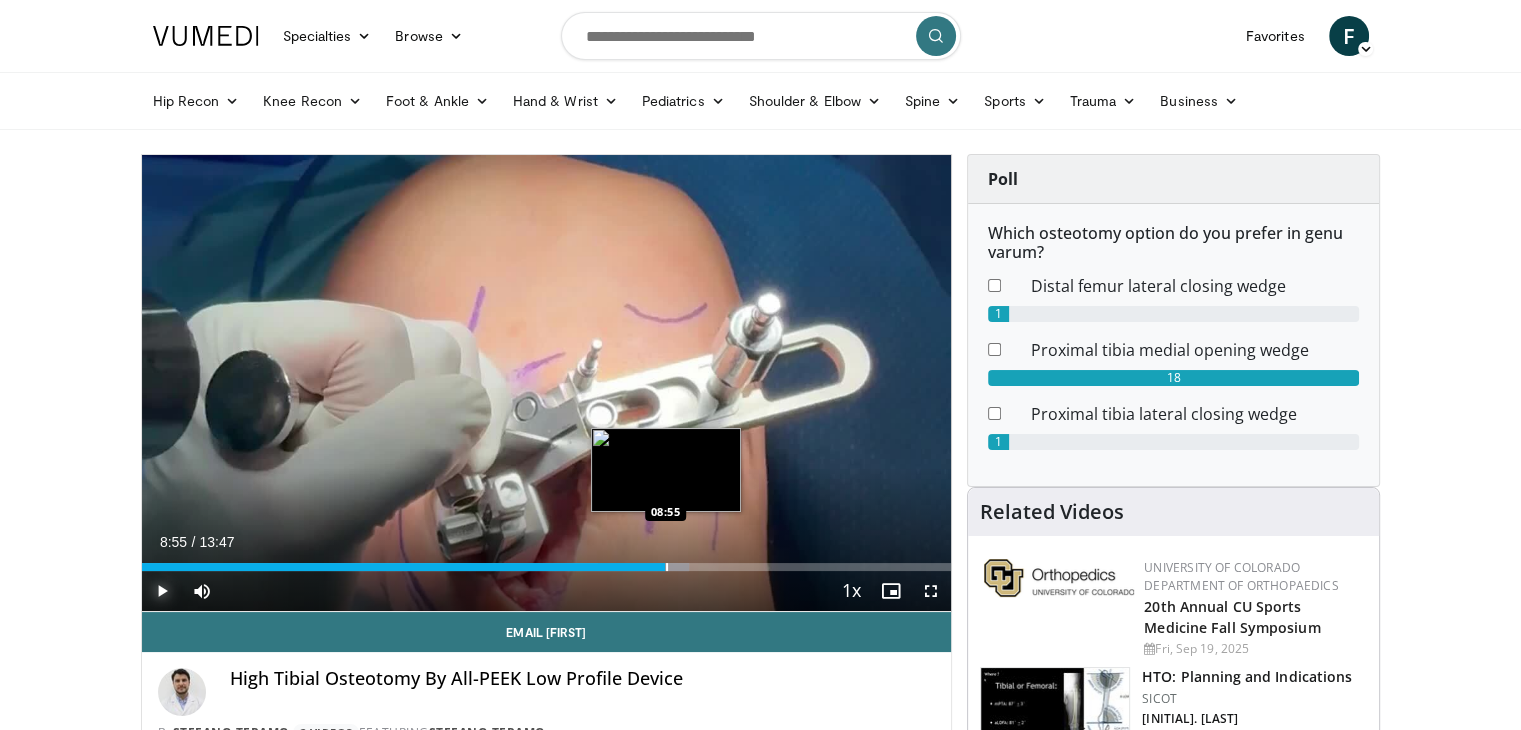 click at bounding box center (667, 567) 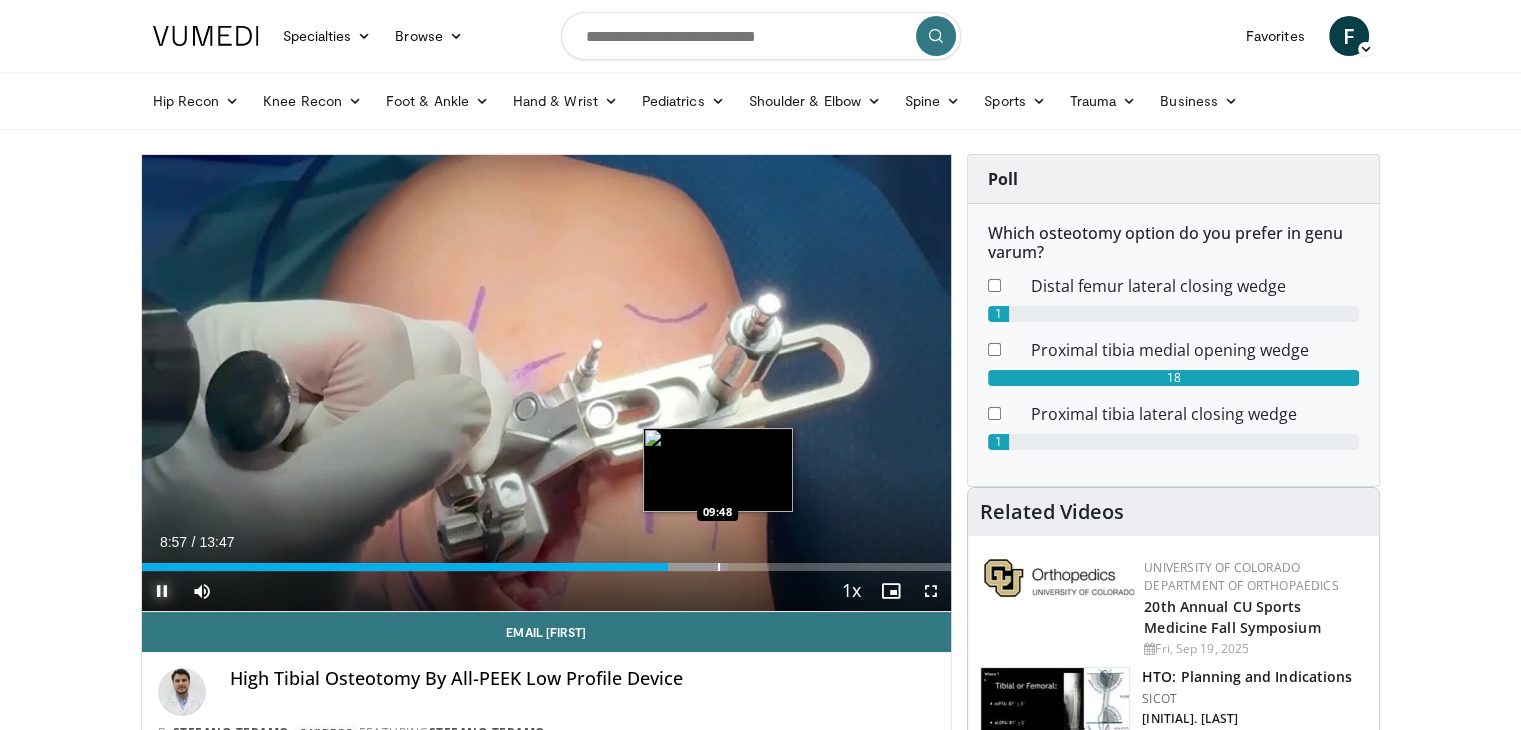 click at bounding box center (719, 567) 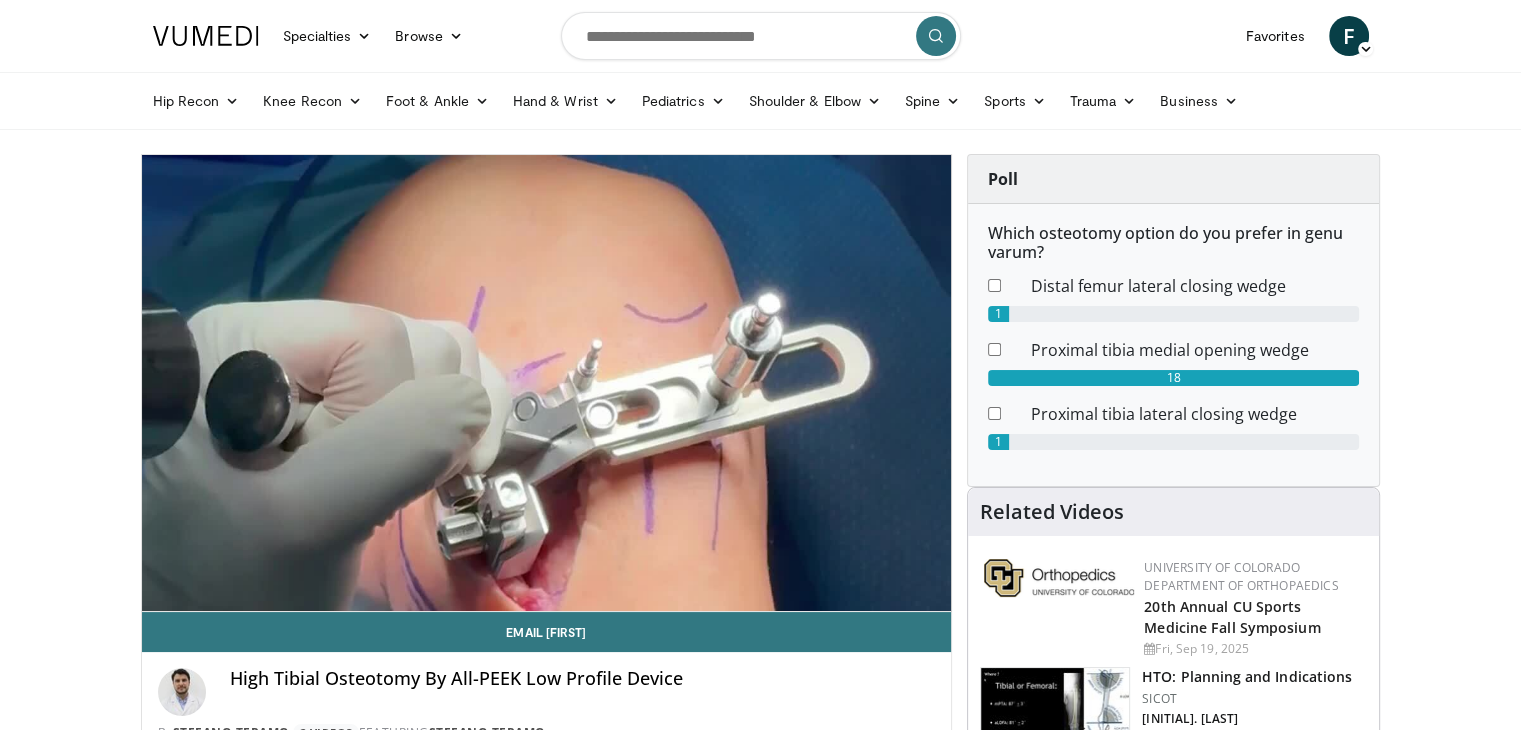 click on "**********" at bounding box center [547, 383] 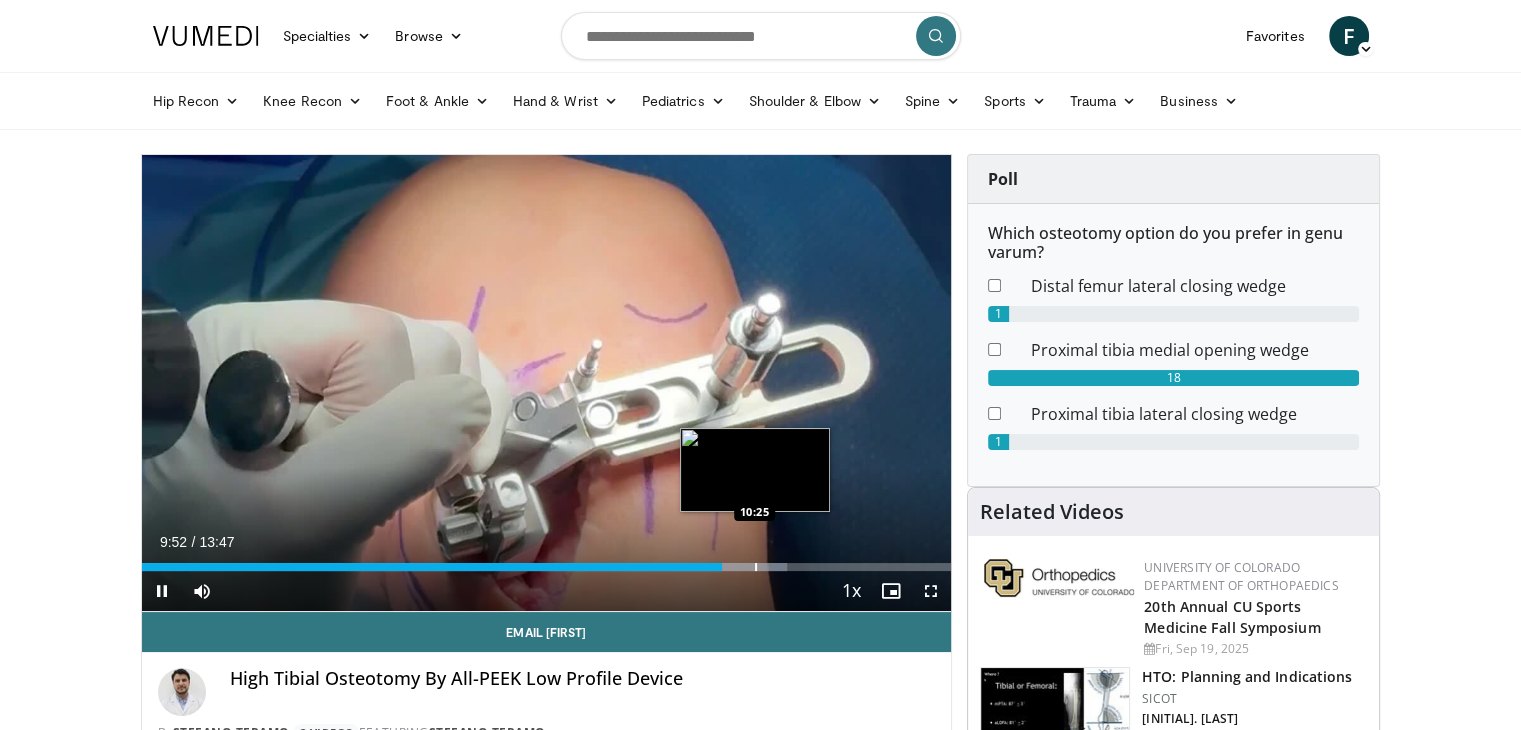 click at bounding box center (756, 567) 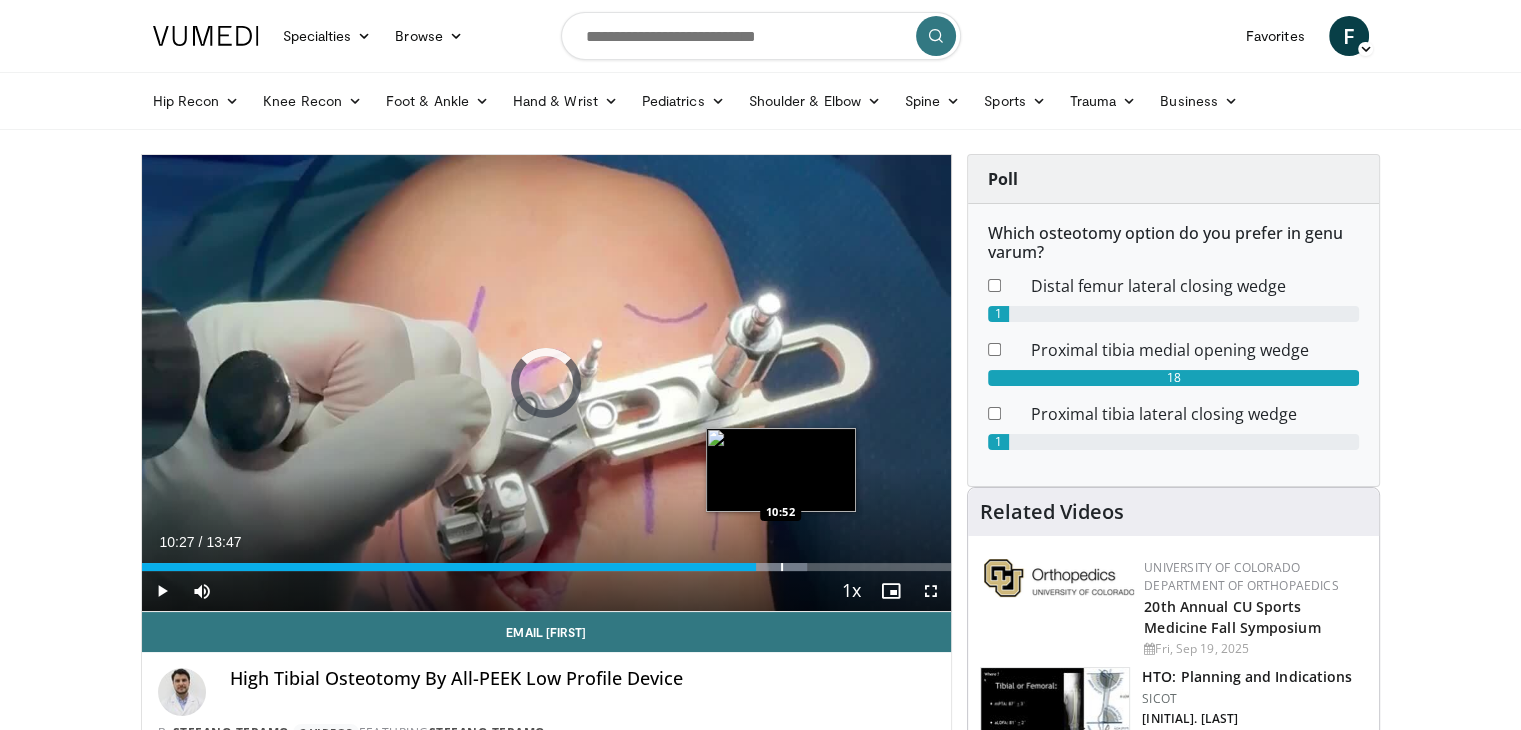 click at bounding box center [782, 567] 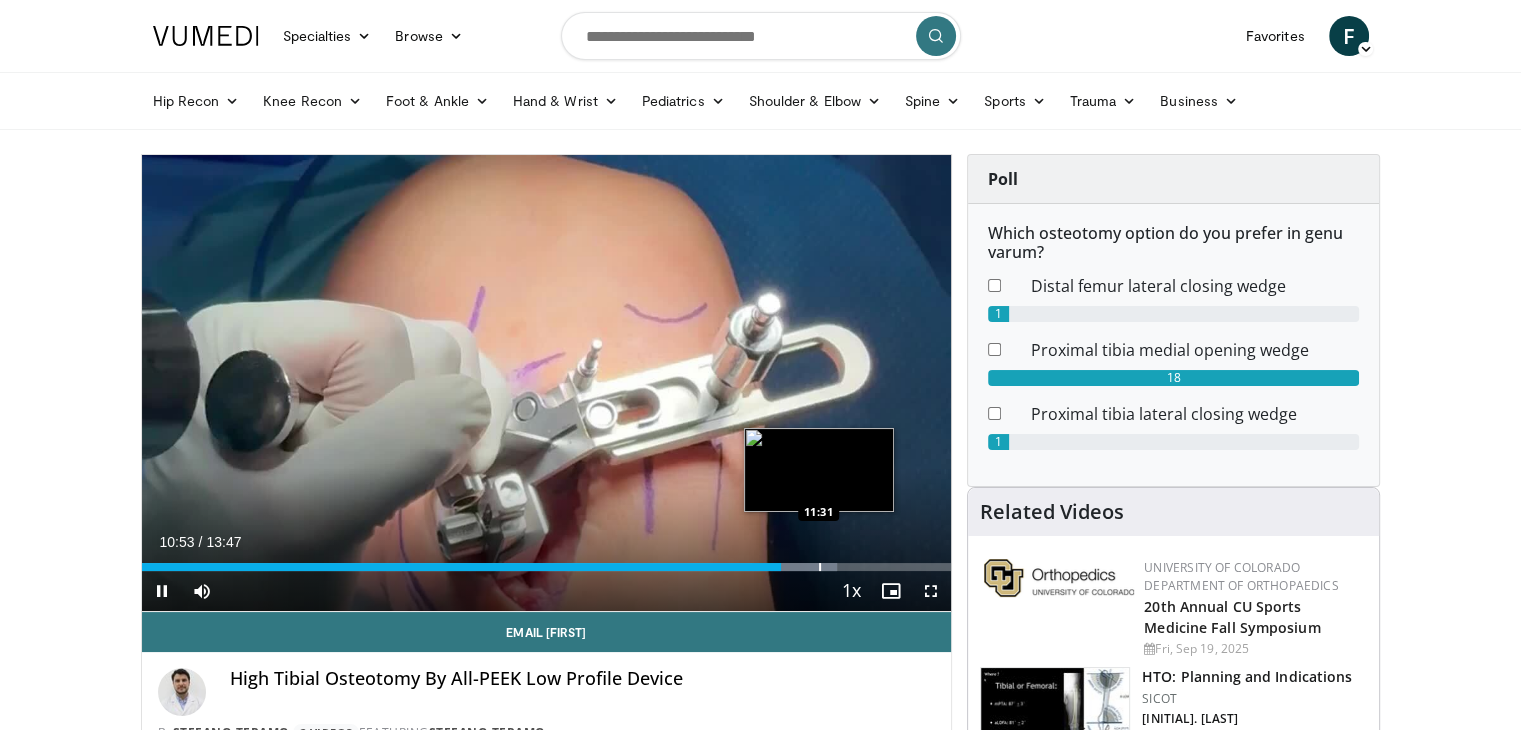 click at bounding box center [820, 567] 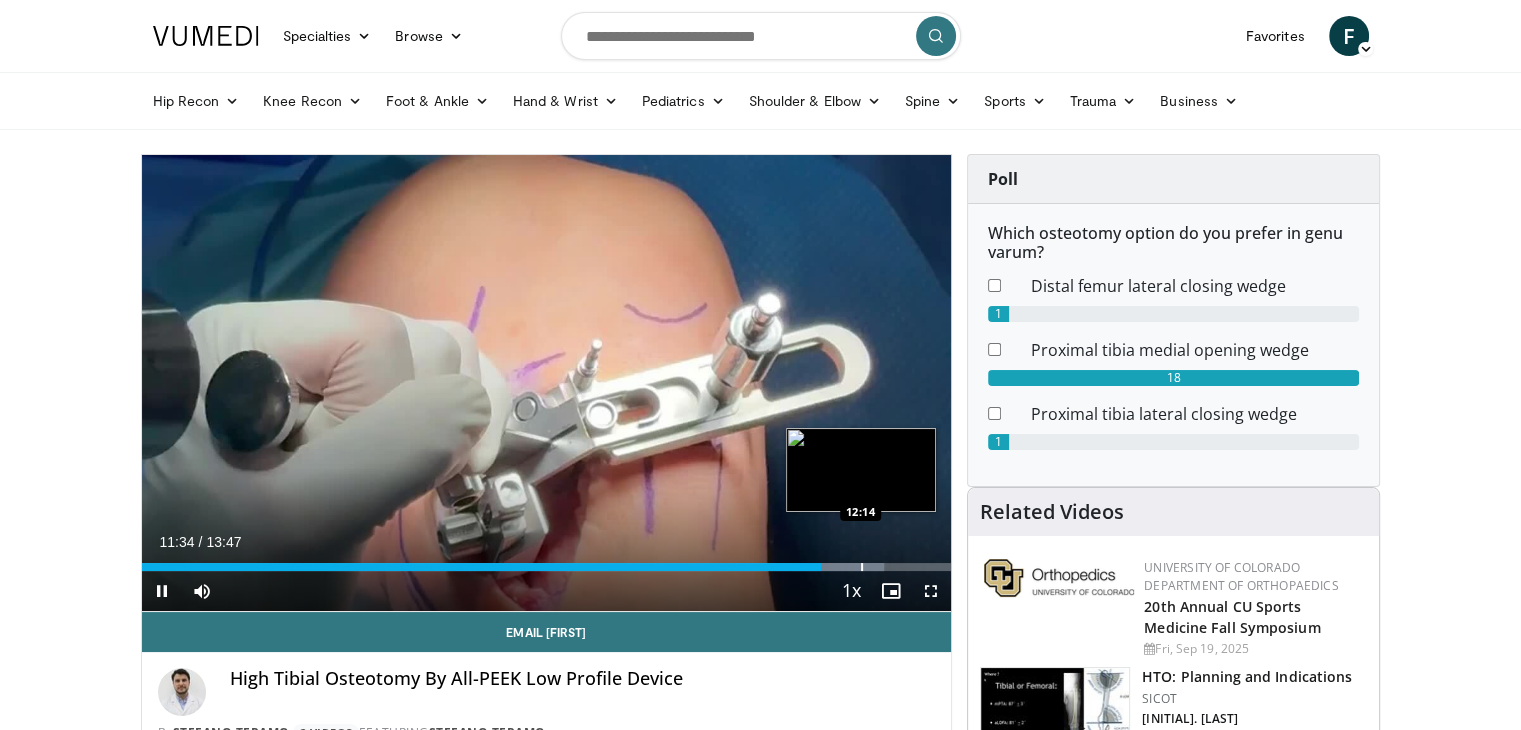 click on "10 seconds
Tap to unmute" at bounding box center [547, 383] 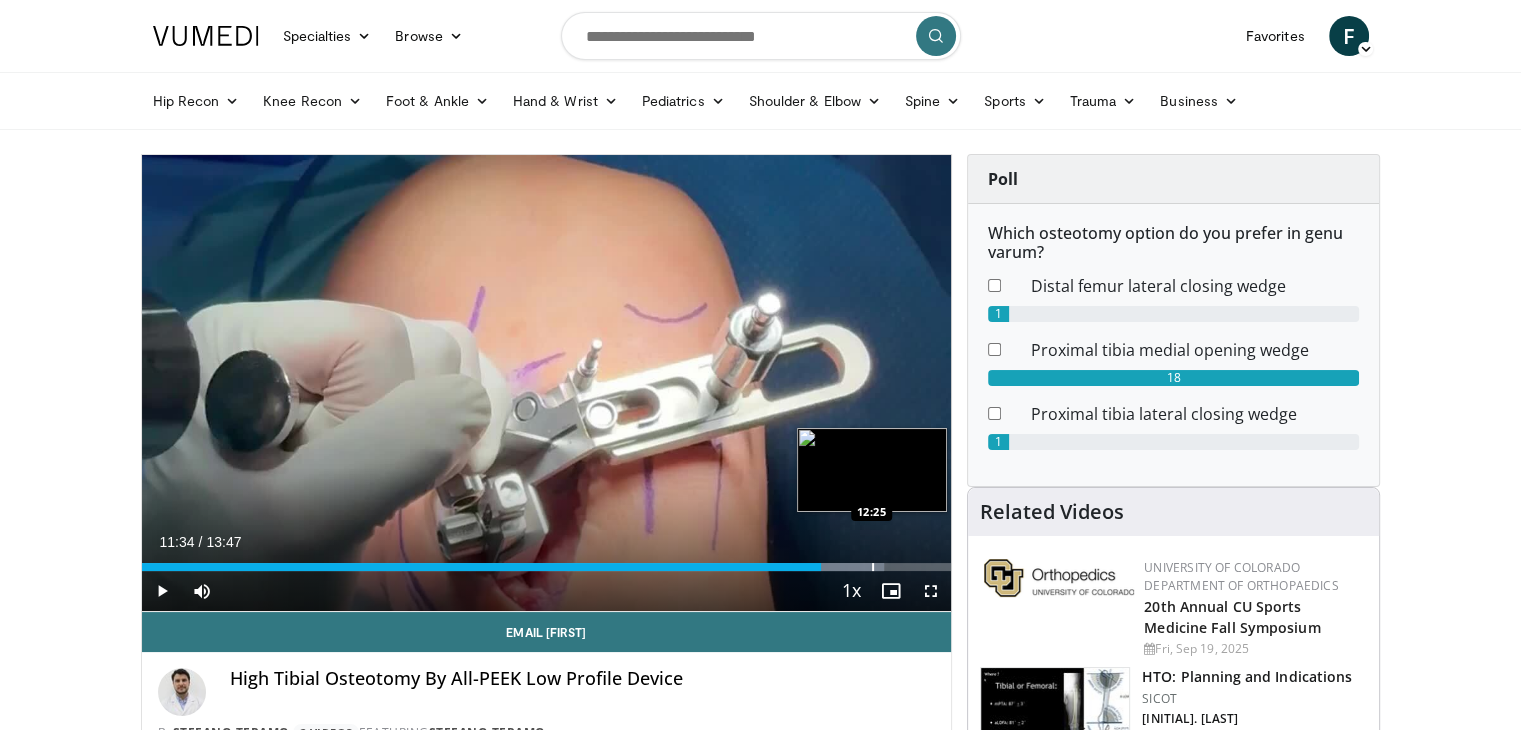 click at bounding box center (873, 567) 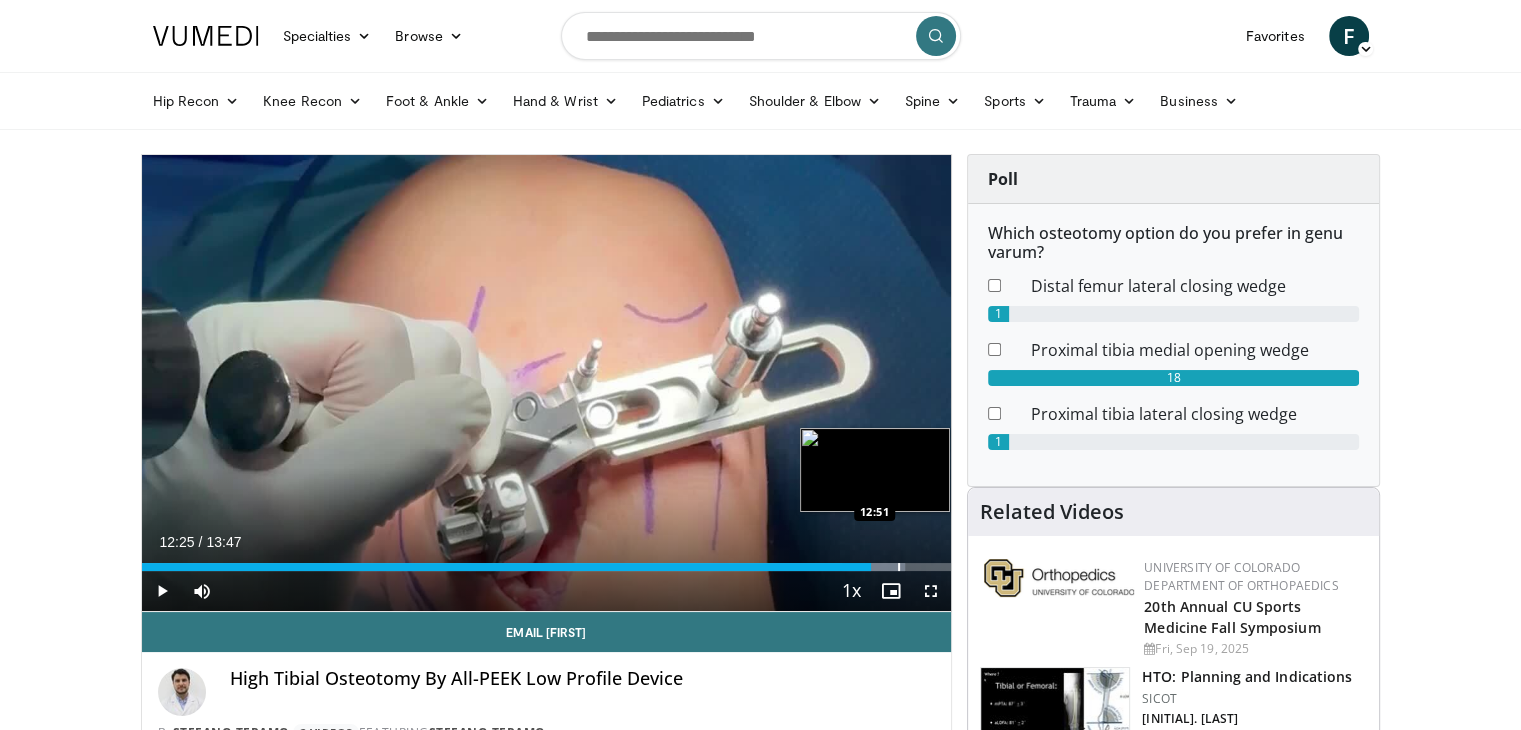 click at bounding box center [899, 567] 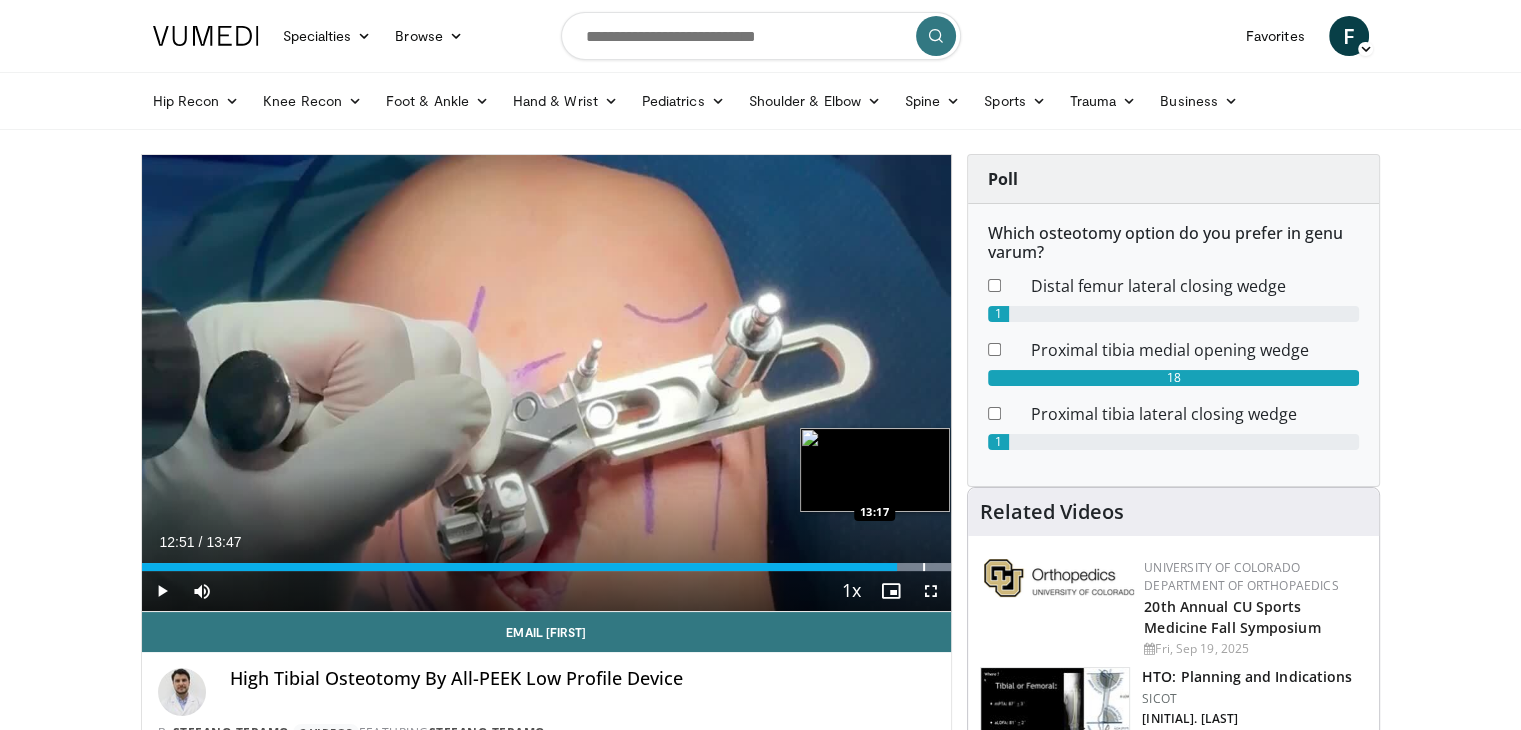 click at bounding box center (924, 567) 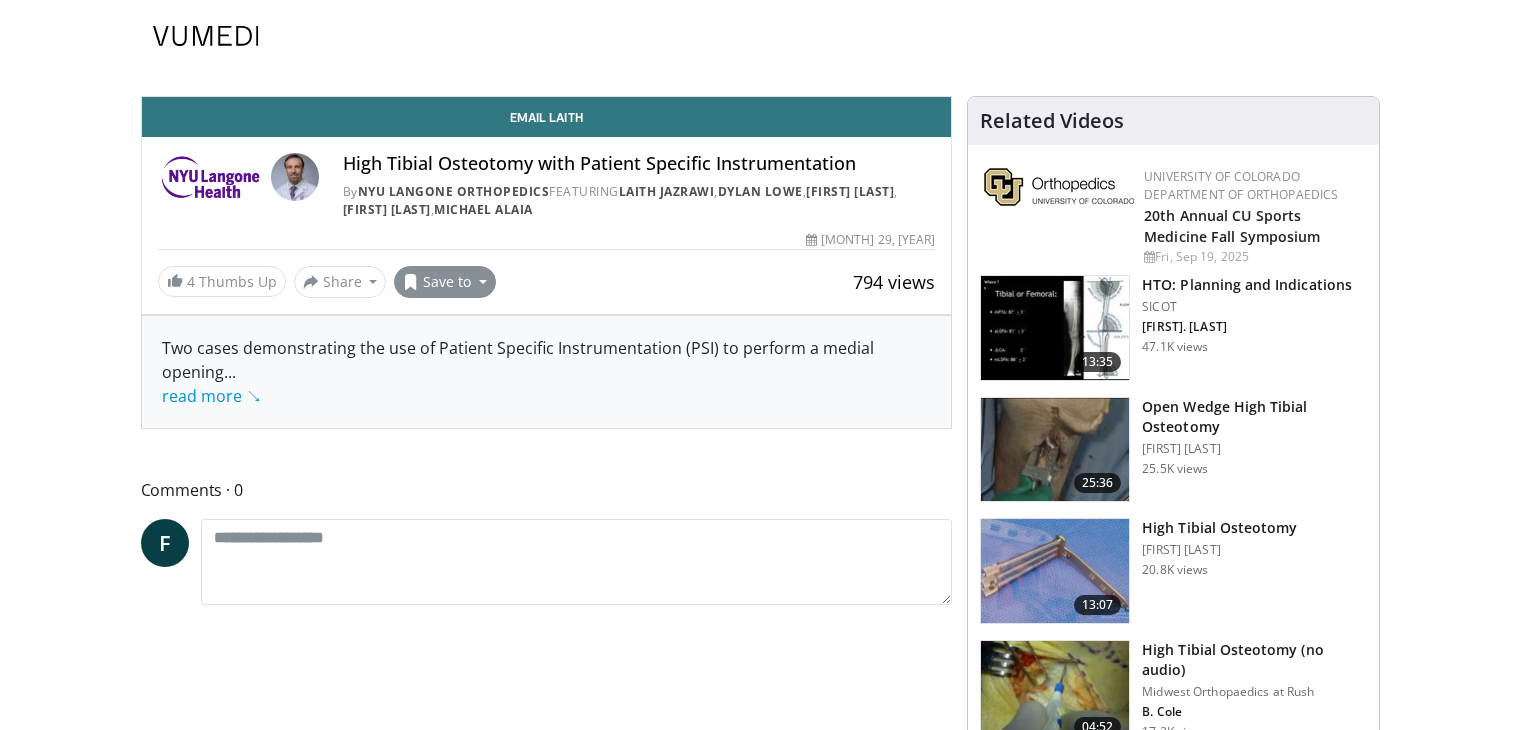 scroll, scrollTop: 0, scrollLeft: 0, axis: both 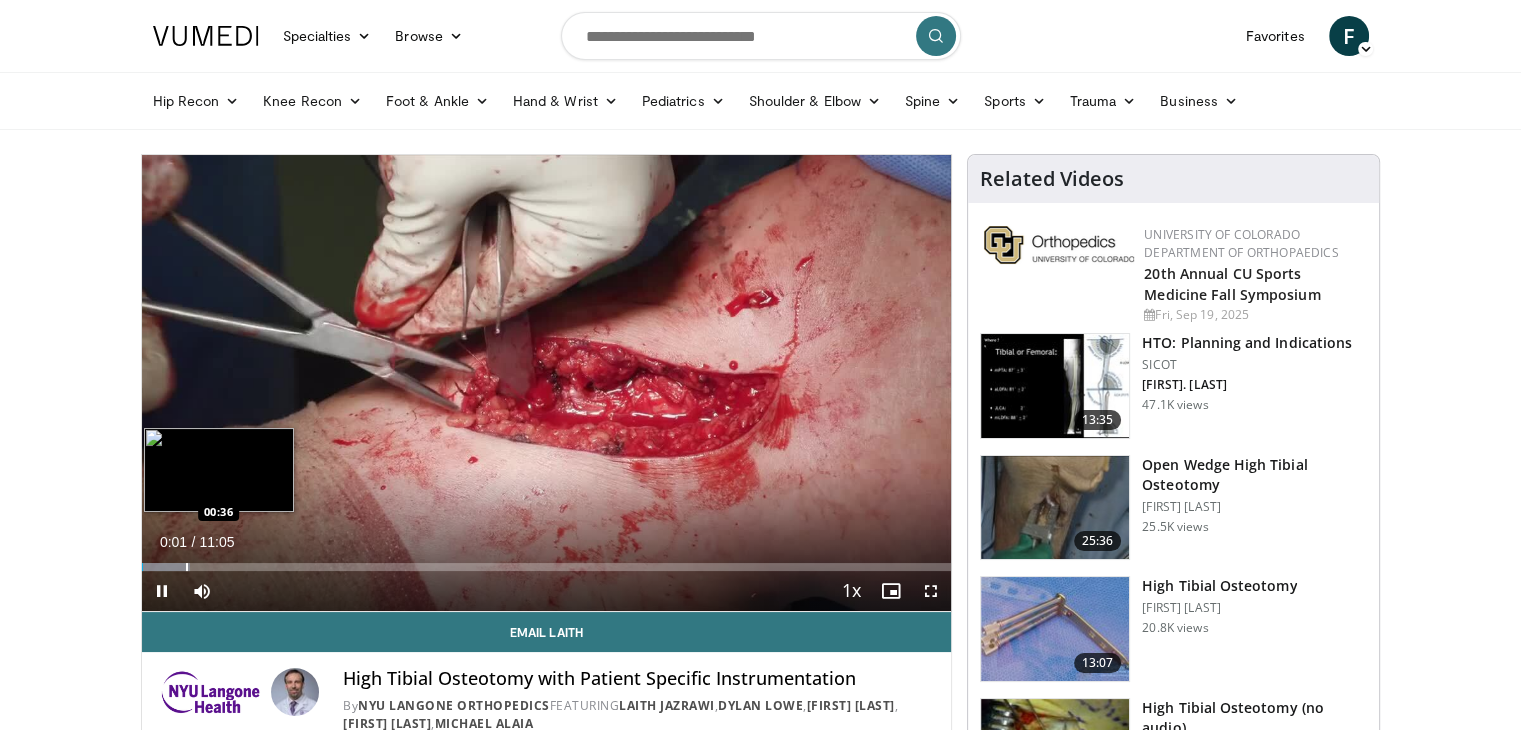 click at bounding box center [187, 567] 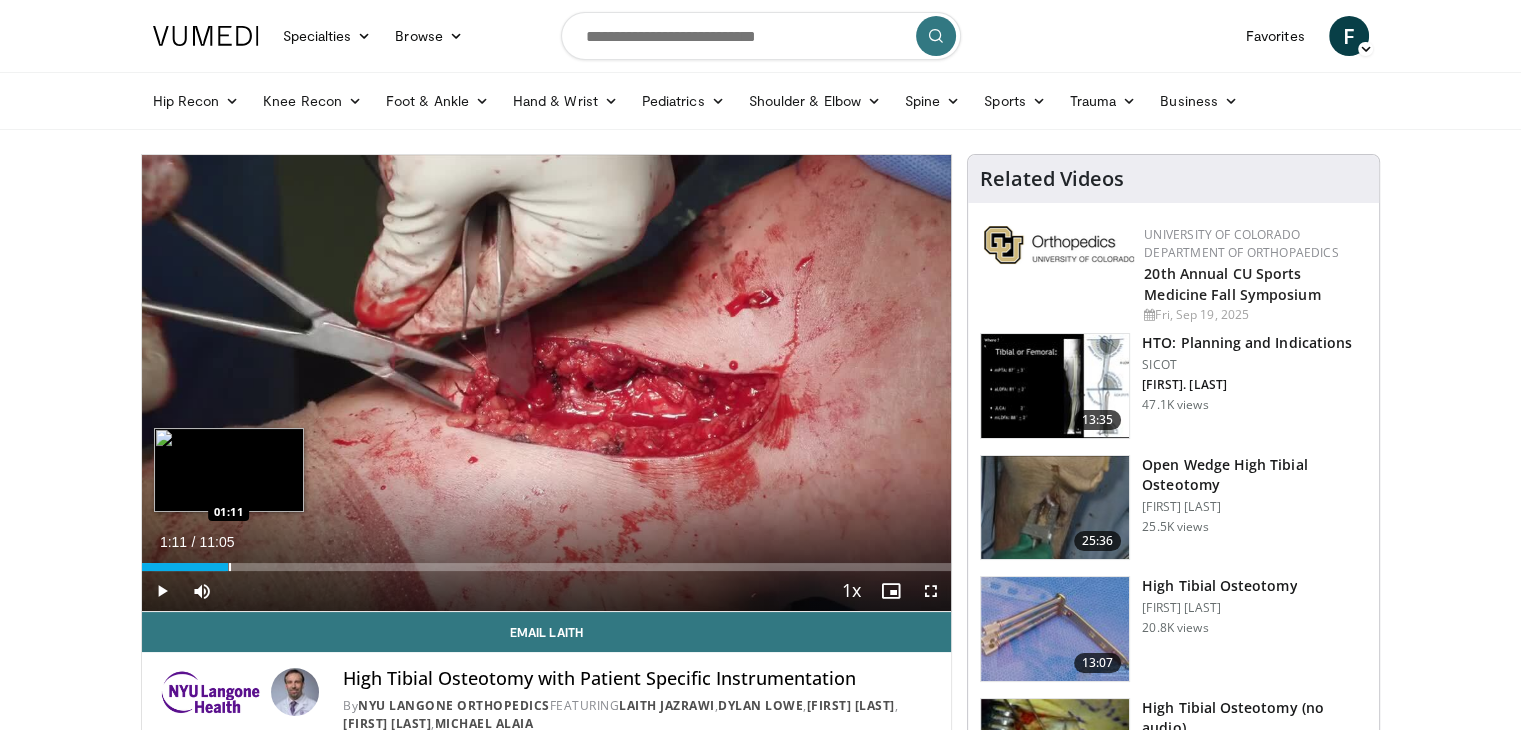 click at bounding box center [230, 567] 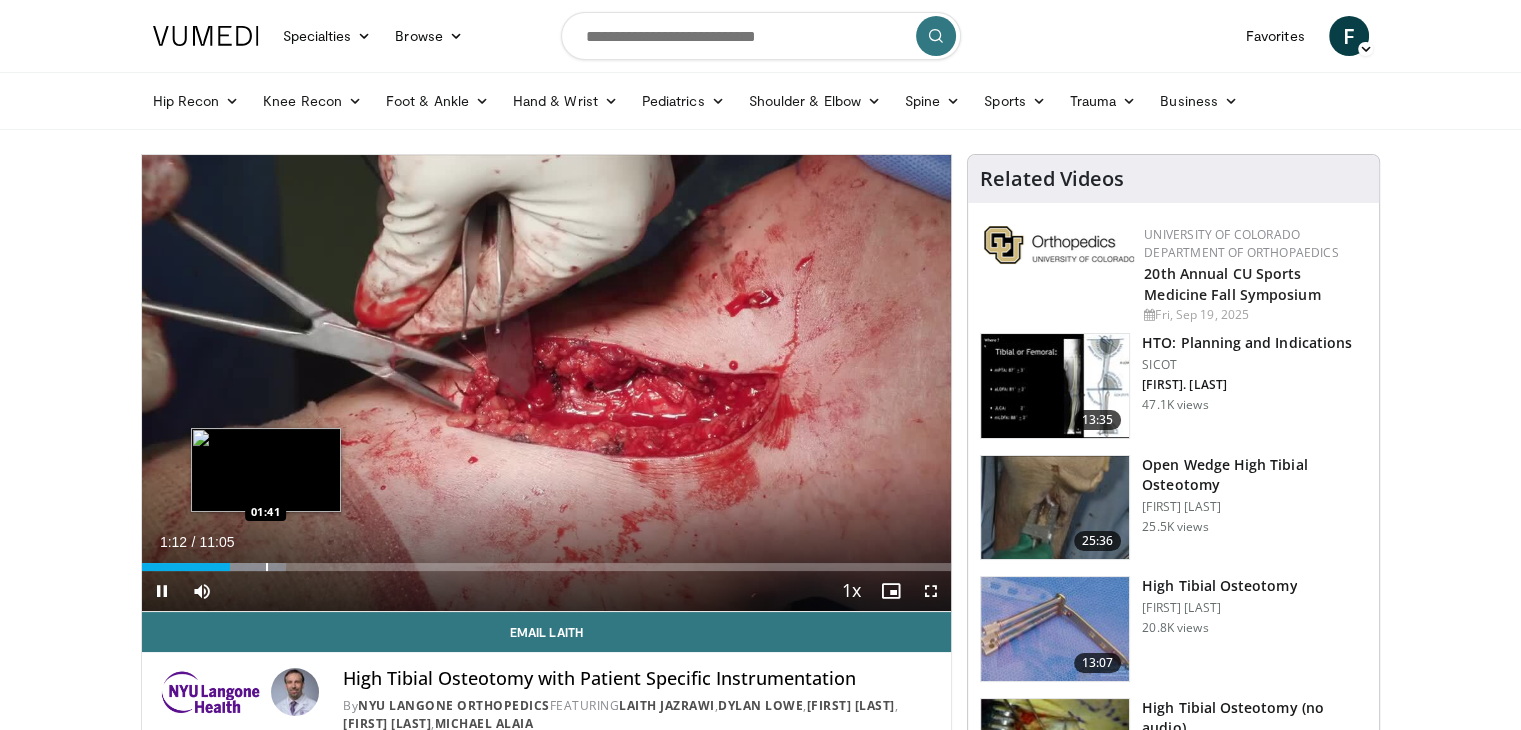 click at bounding box center (267, 567) 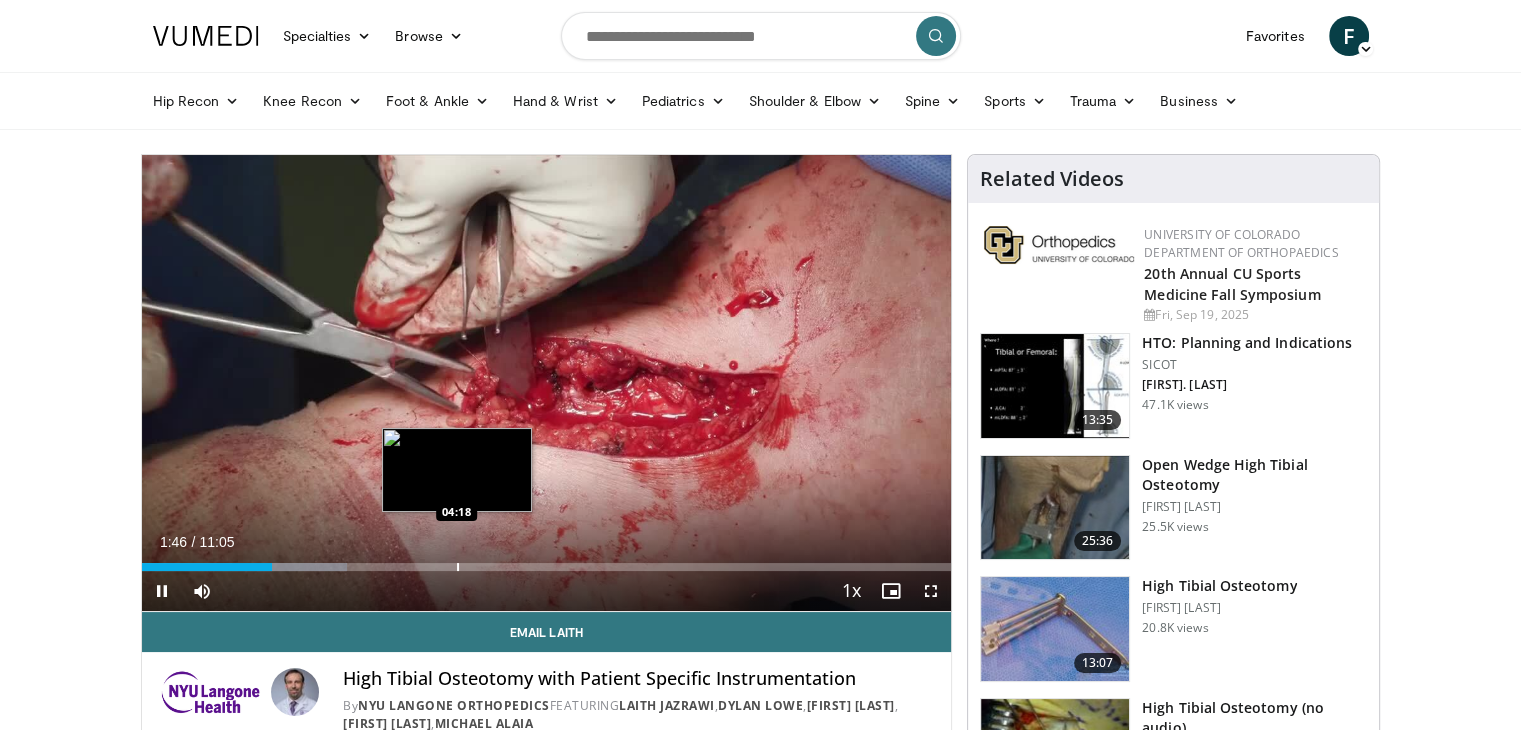 click at bounding box center [458, 567] 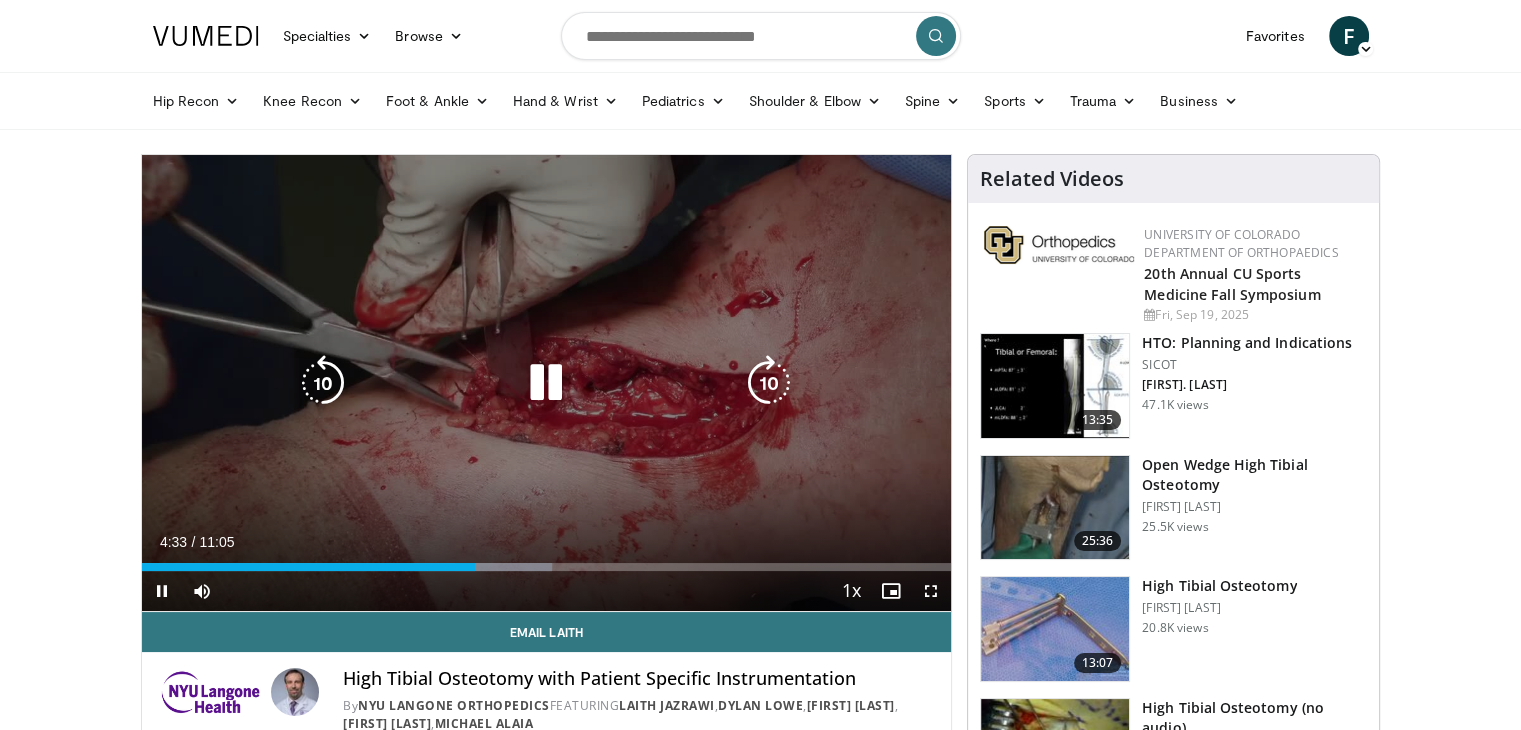 drag, startPoint x: 299, startPoint y: 165, endPoint x: 733, endPoint y: 293, distance: 452.48206 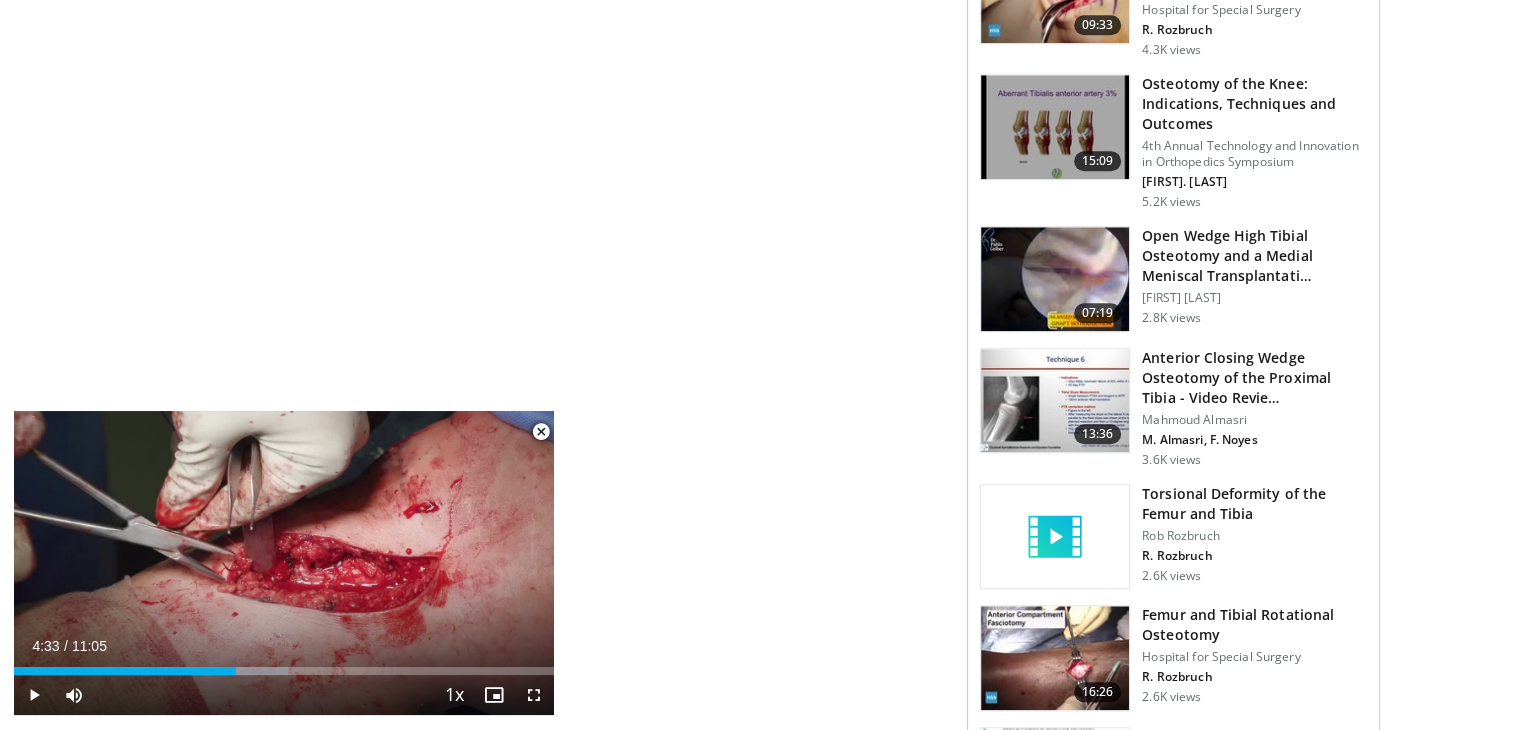 scroll, scrollTop: 1788, scrollLeft: 0, axis: vertical 